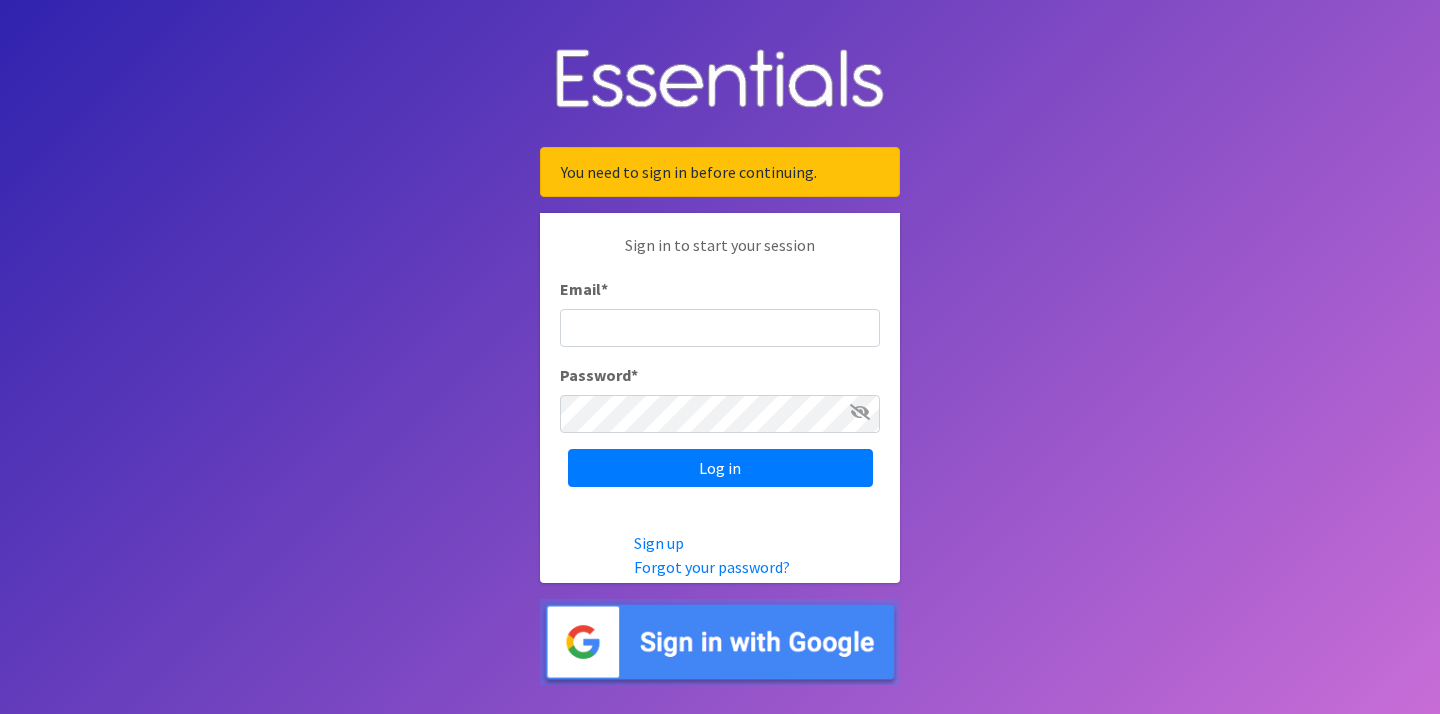 scroll, scrollTop: 0, scrollLeft: 0, axis: both 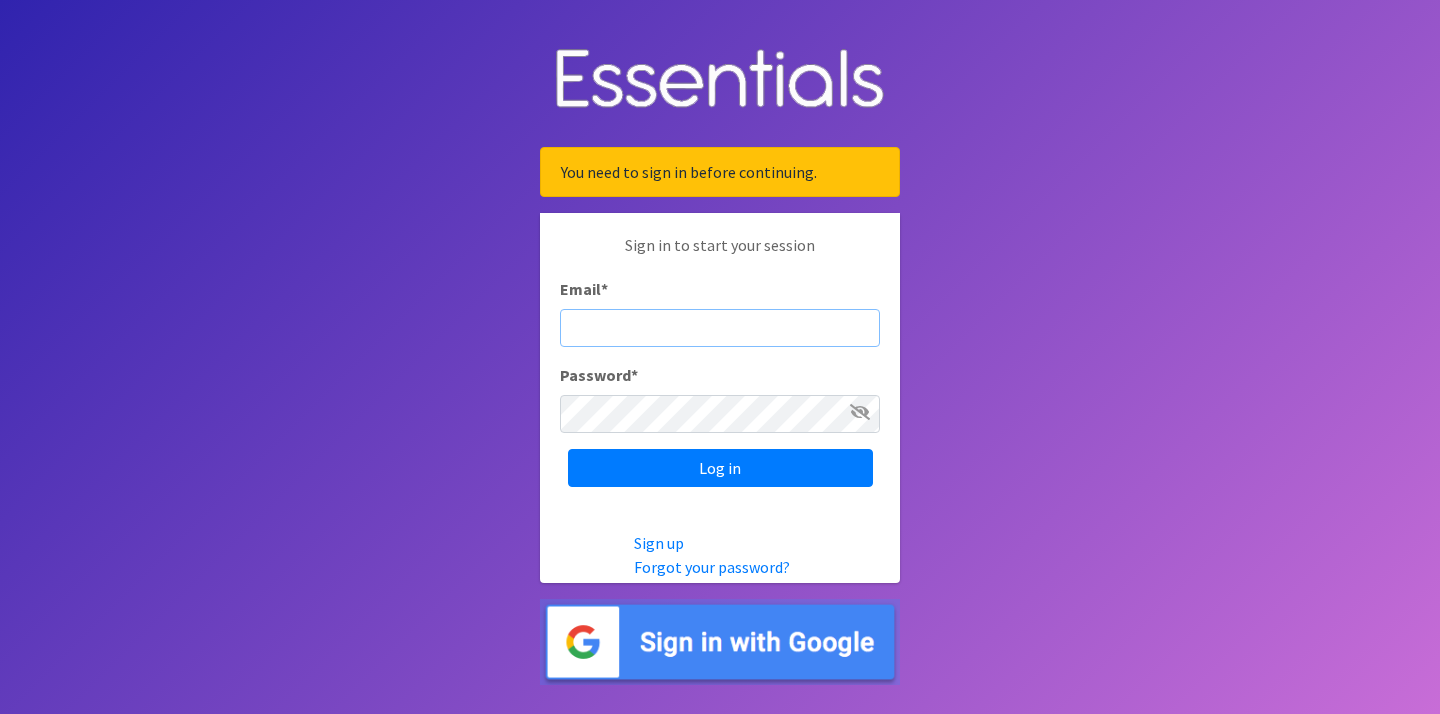 type on "[EMAIL]" 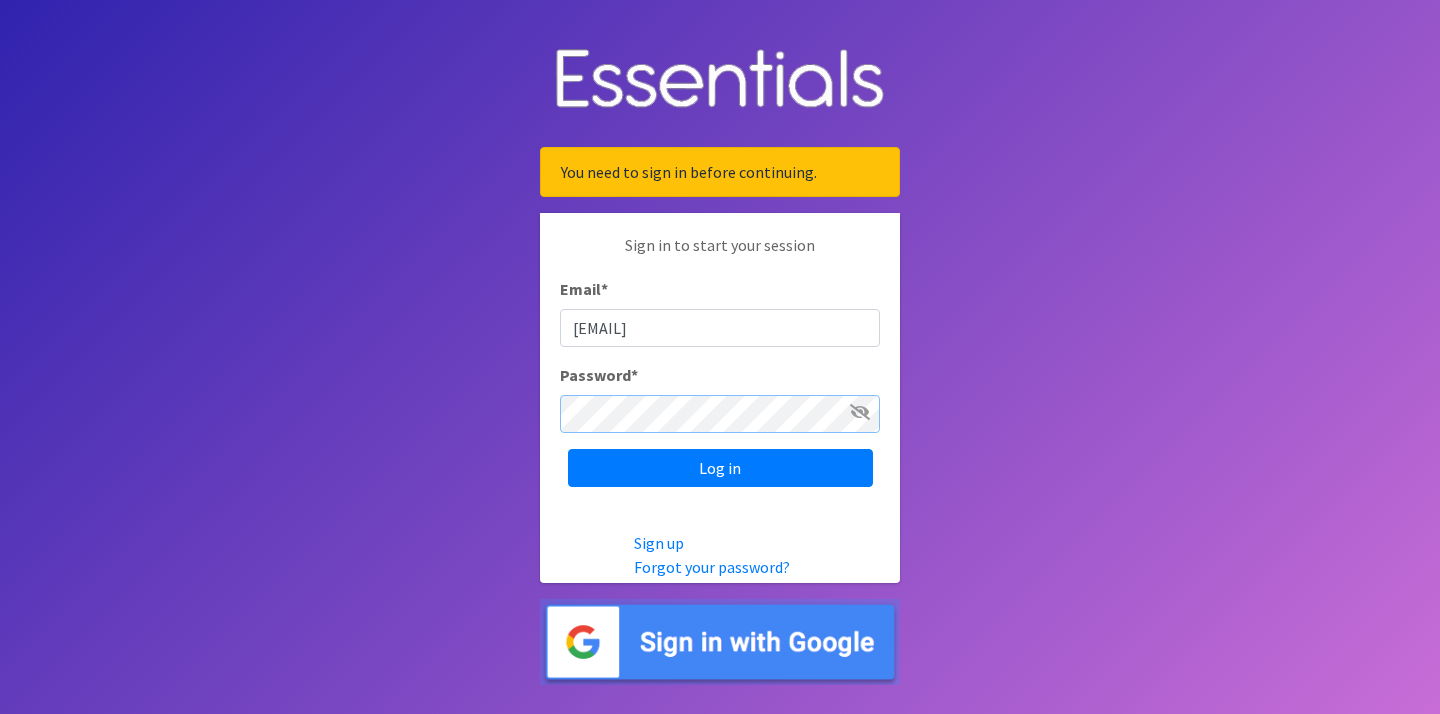 click on "Log in" at bounding box center [720, 468] 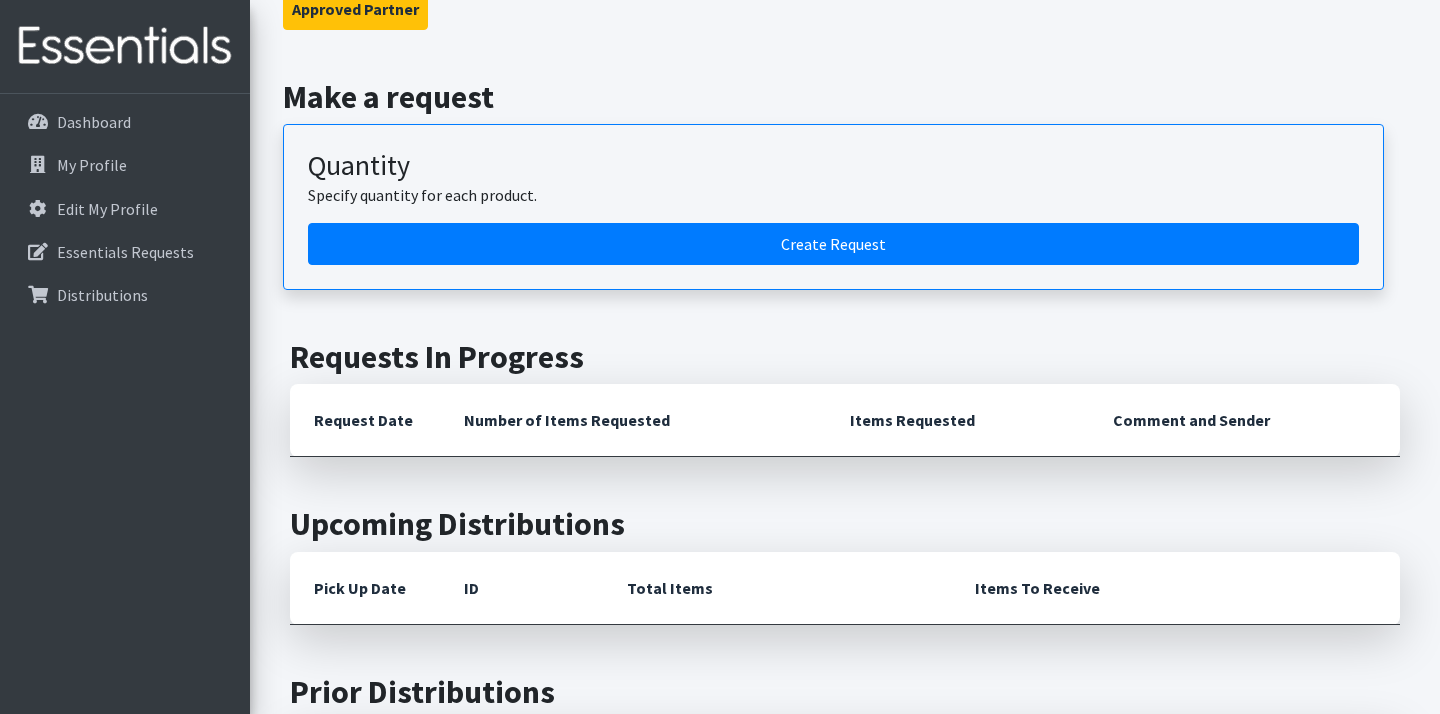 scroll, scrollTop: 190, scrollLeft: 0, axis: vertical 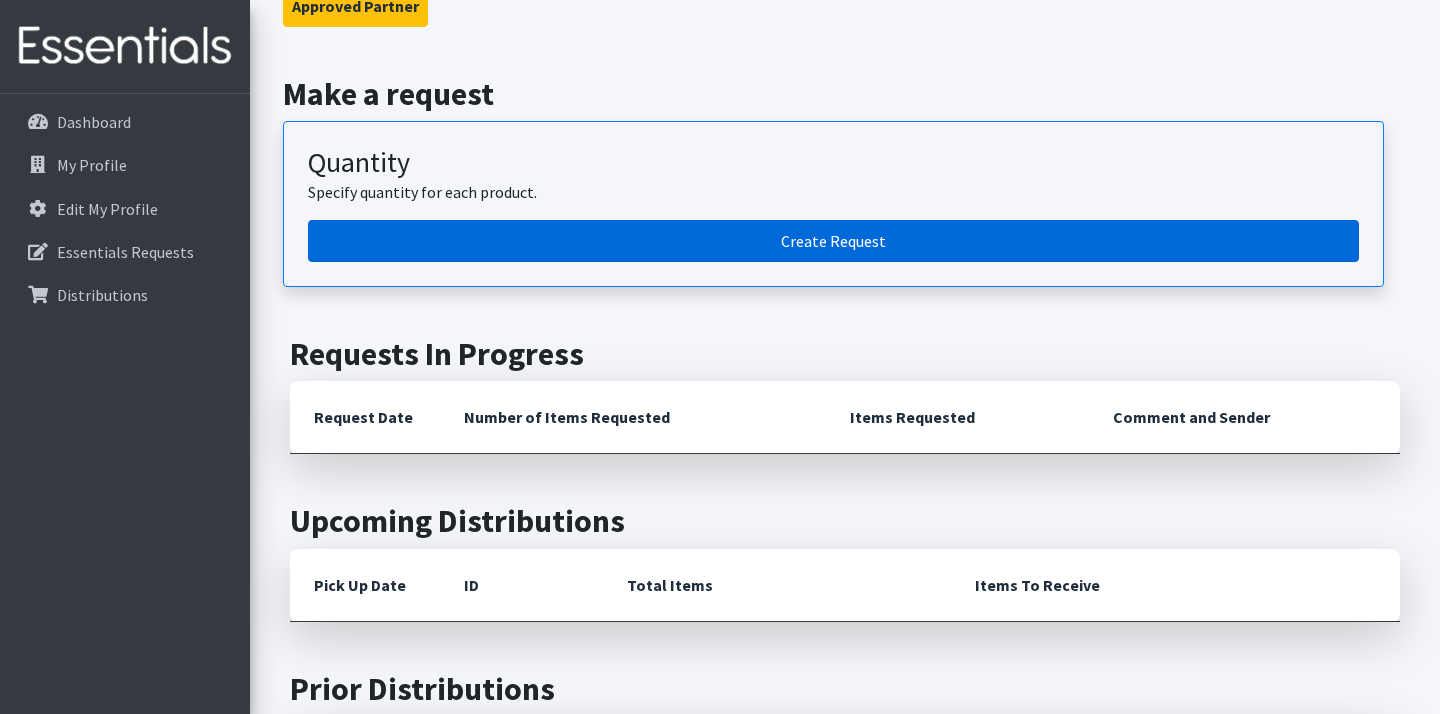 click on "Create Request" at bounding box center [833, 241] 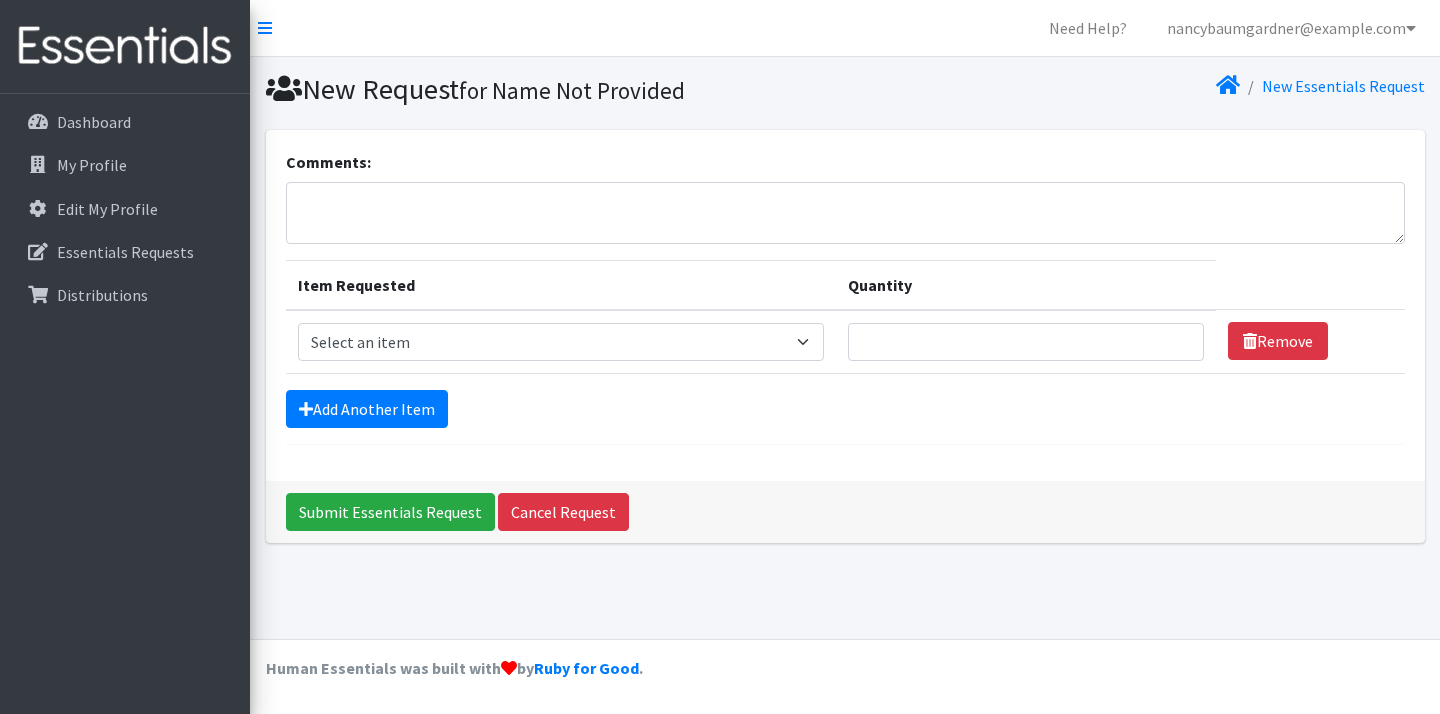 scroll, scrollTop: 0, scrollLeft: 0, axis: both 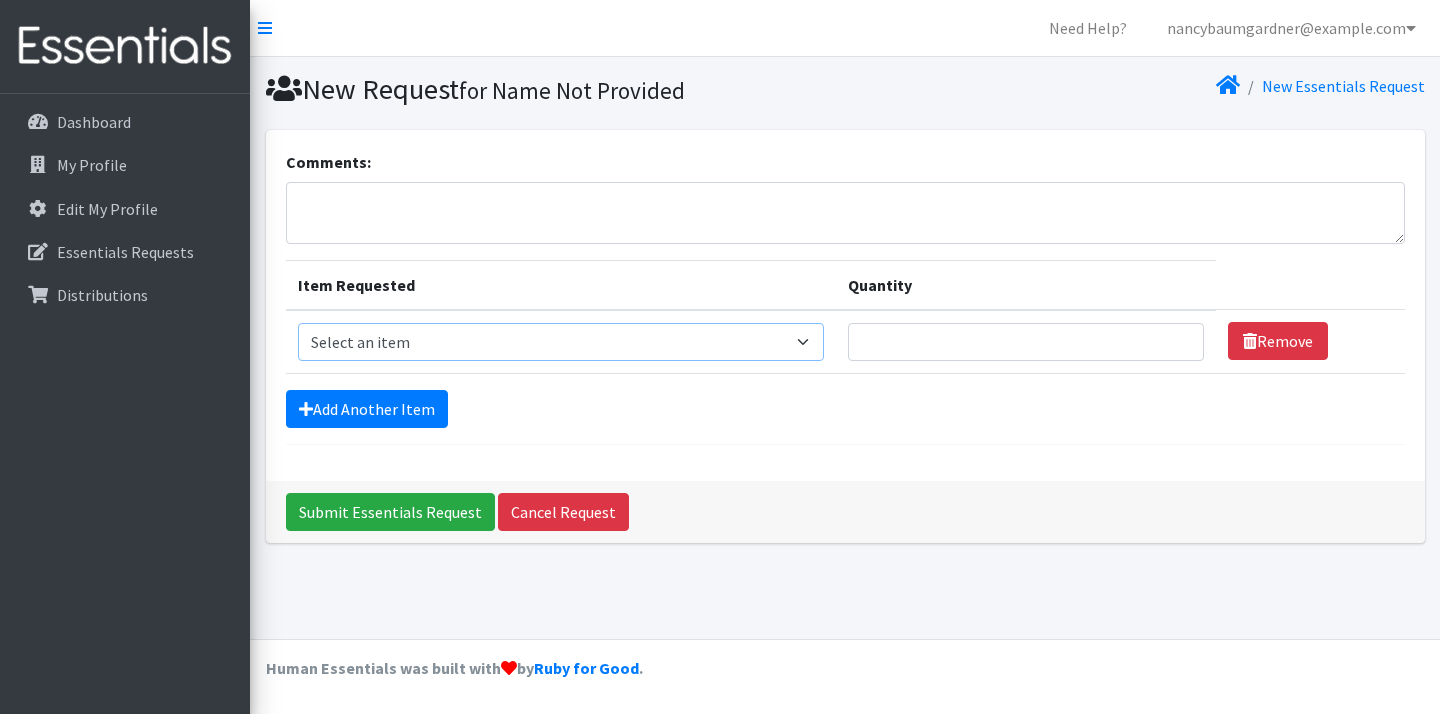 select on "14400" 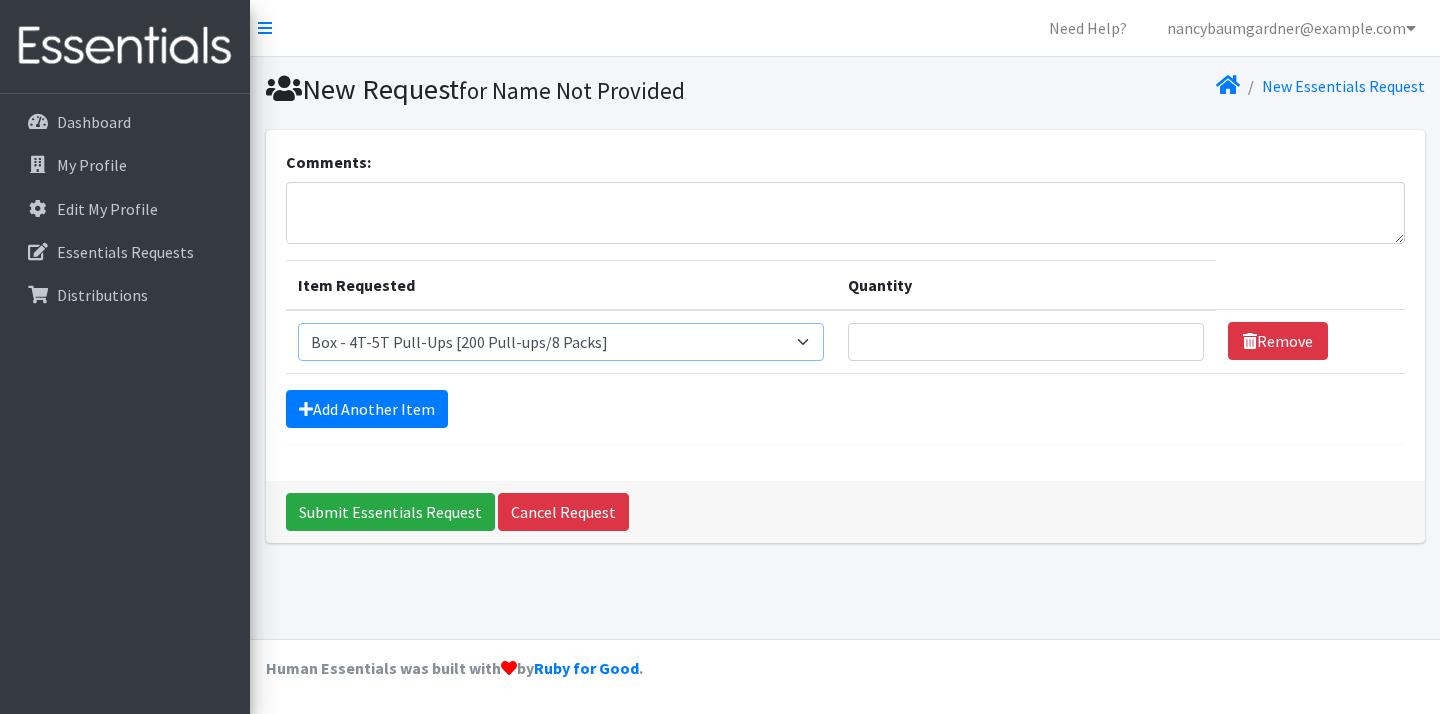 scroll, scrollTop: 0, scrollLeft: 0, axis: both 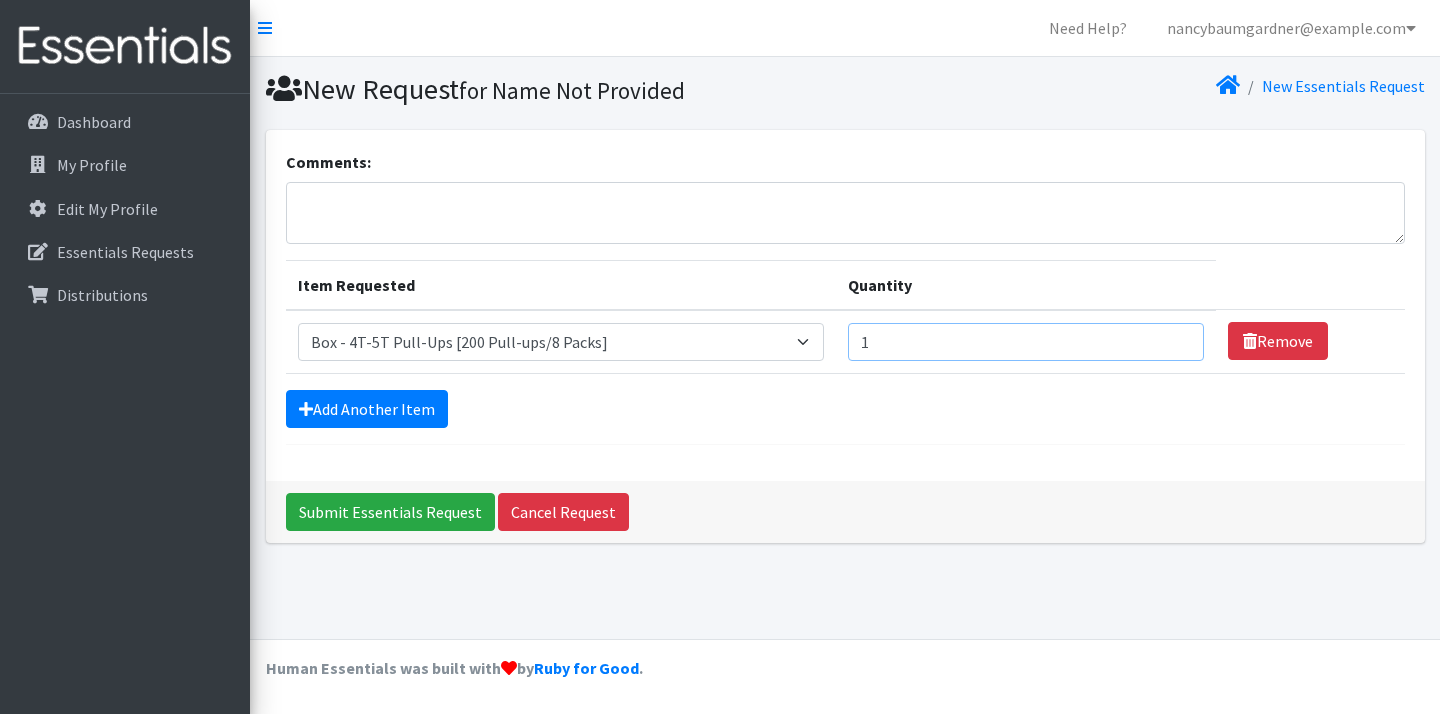 click on "1" at bounding box center [1026, 342] 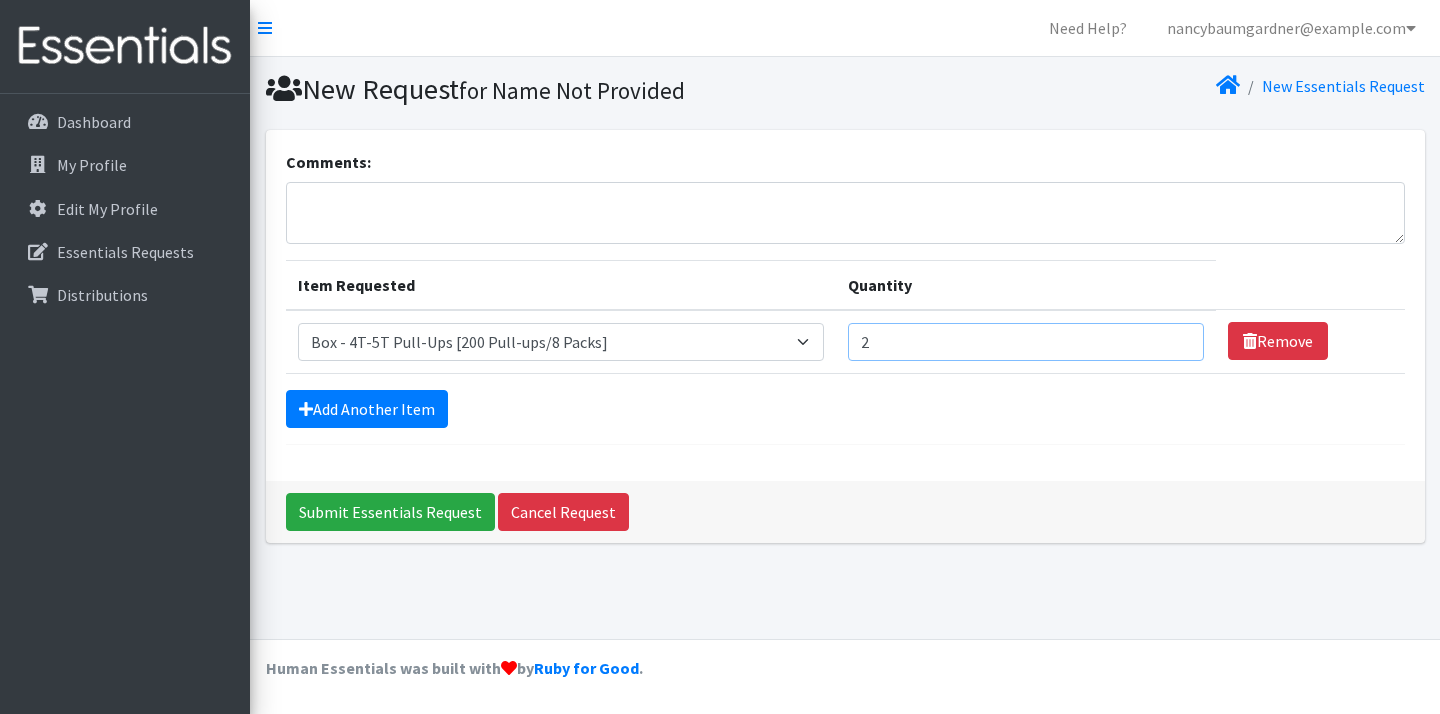 click on "2" at bounding box center (1026, 342) 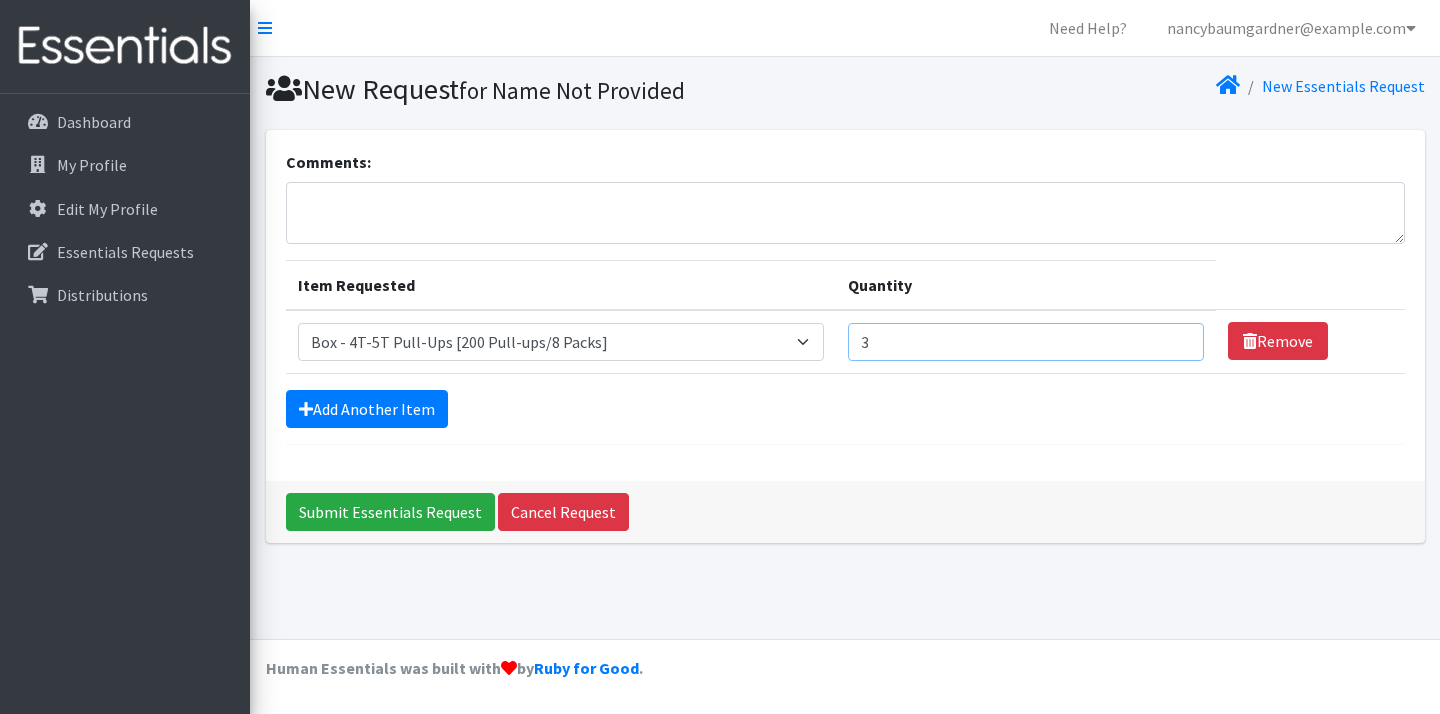 click on "3" at bounding box center [1026, 342] 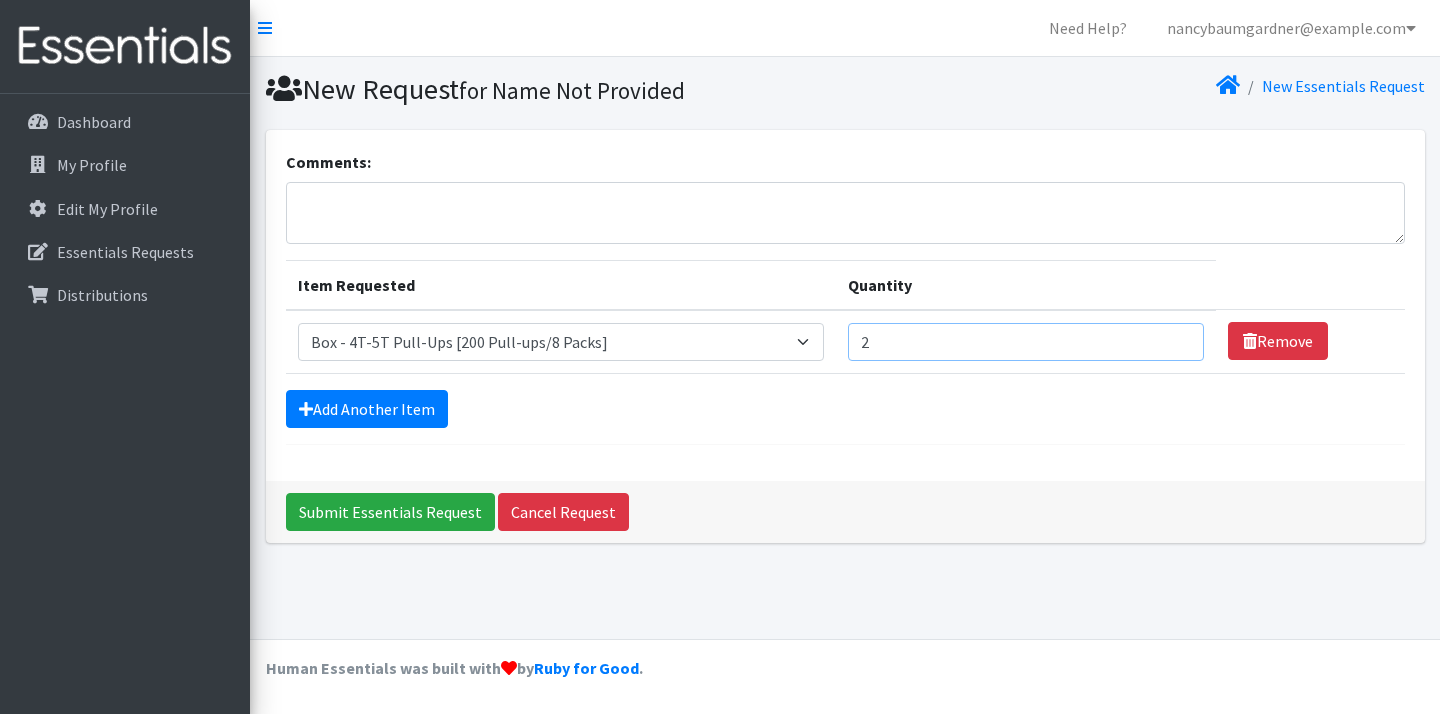 click on "2" at bounding box center (1026, 342) 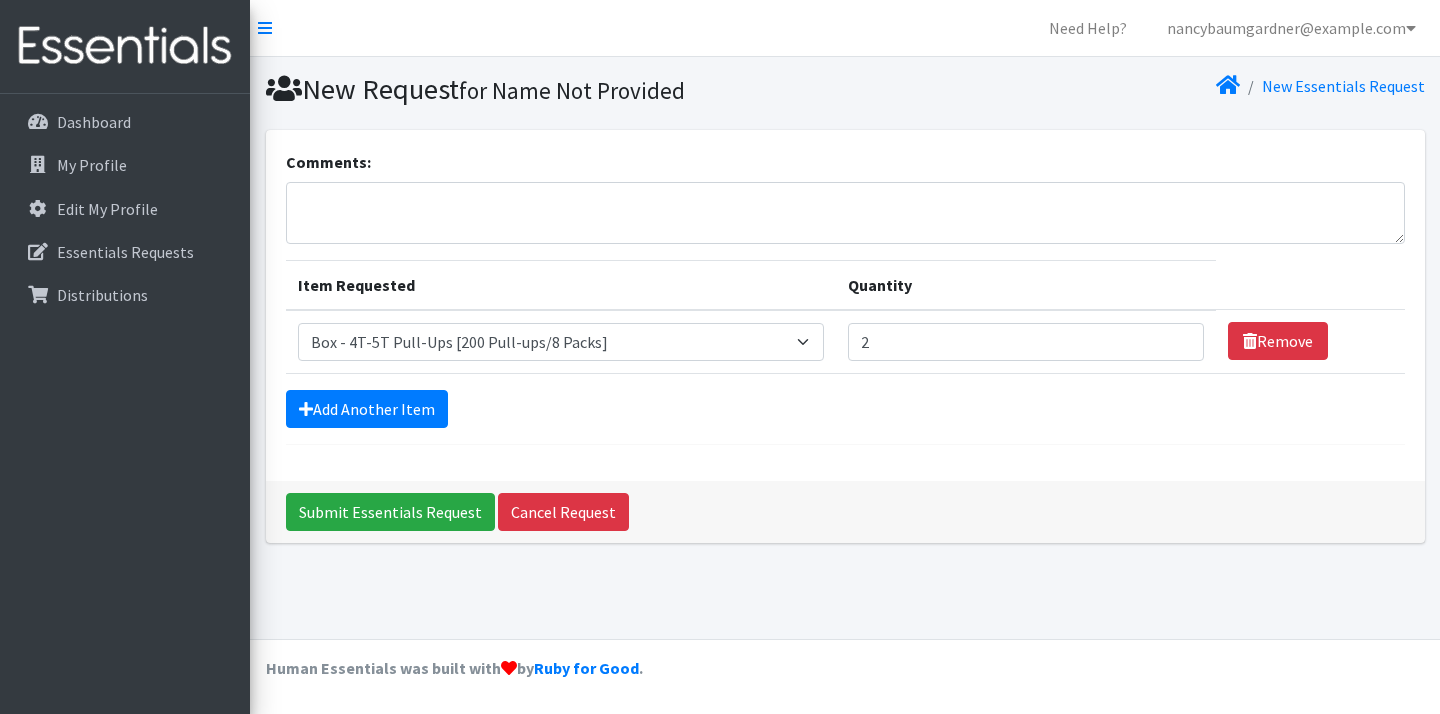 click on "Comments:" at bounding box center (845, 197) 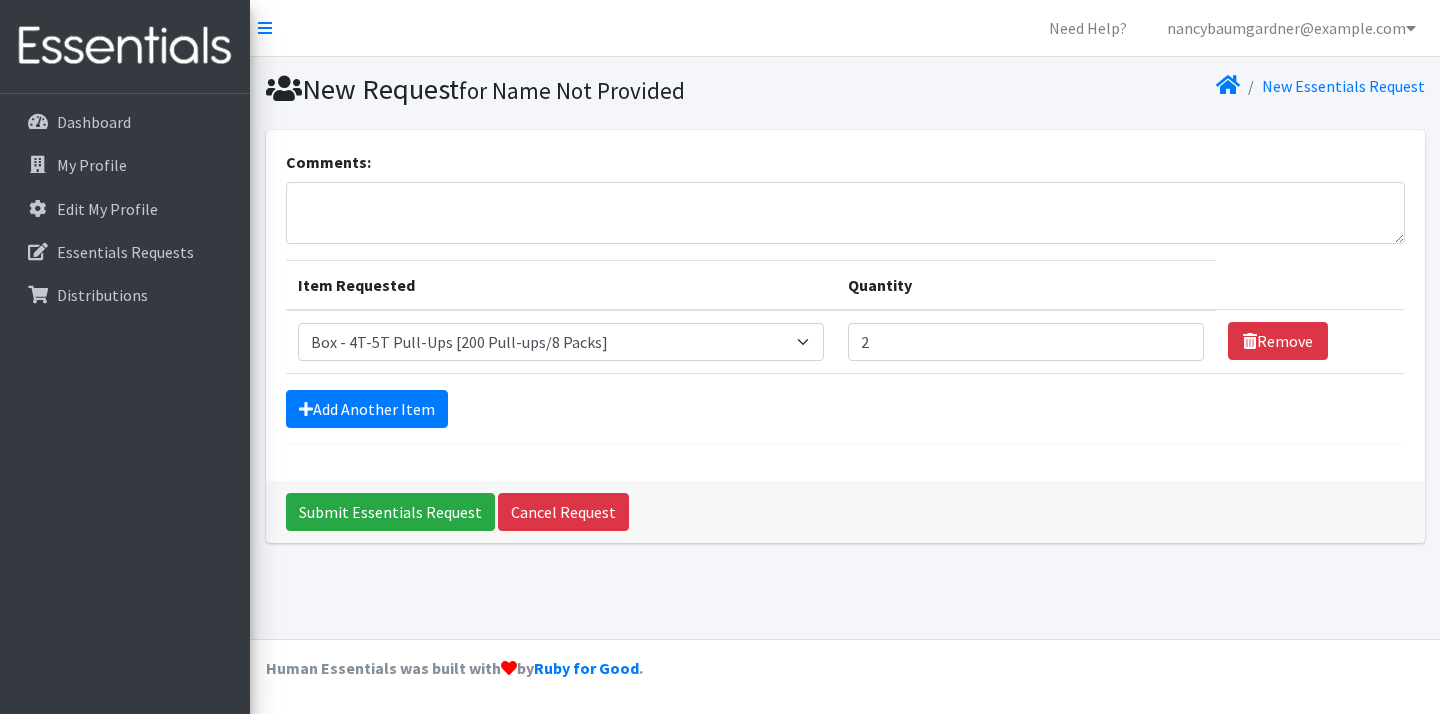 scroll, scrollTop: 0, scrollLeft: 0, axis: both 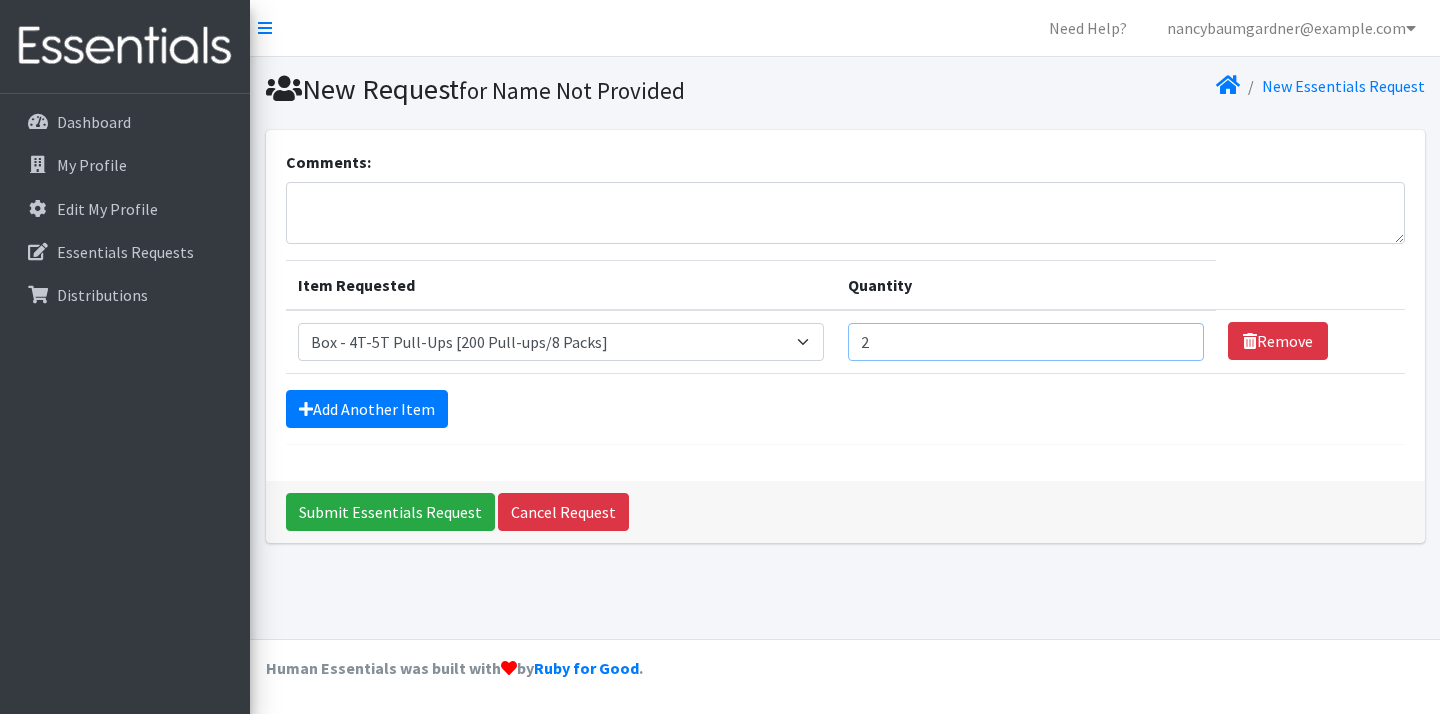 type on "3" 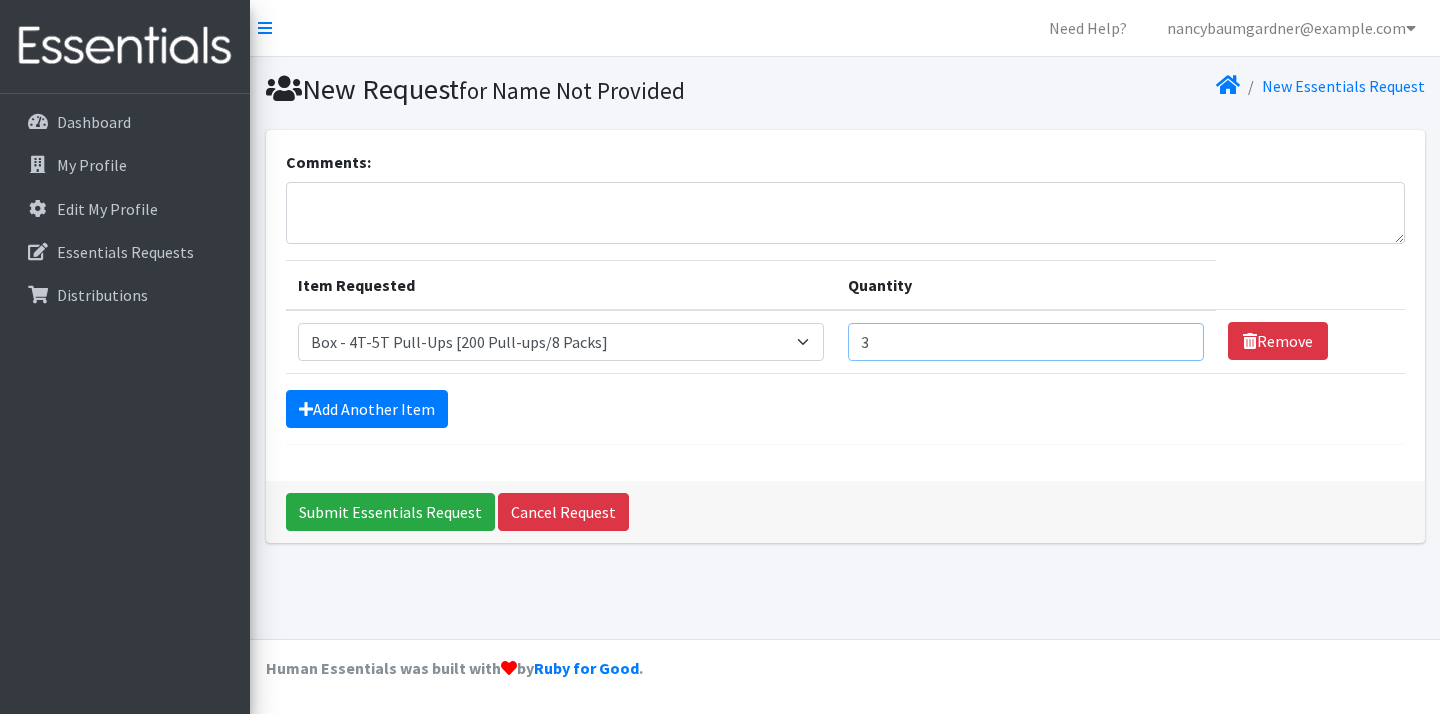 click on "3" at bounding box center [1026, 342] 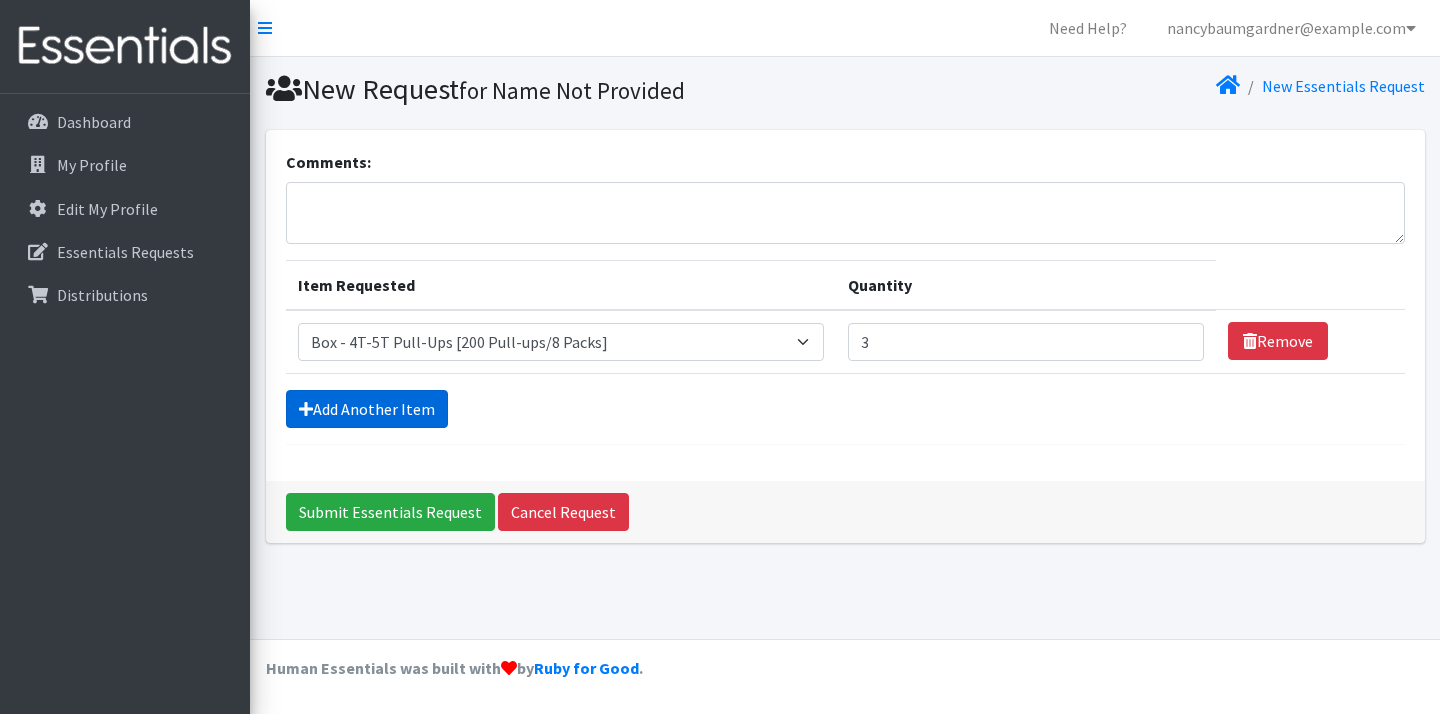 click on "Add Another Item" at bounding box center [367, 409] 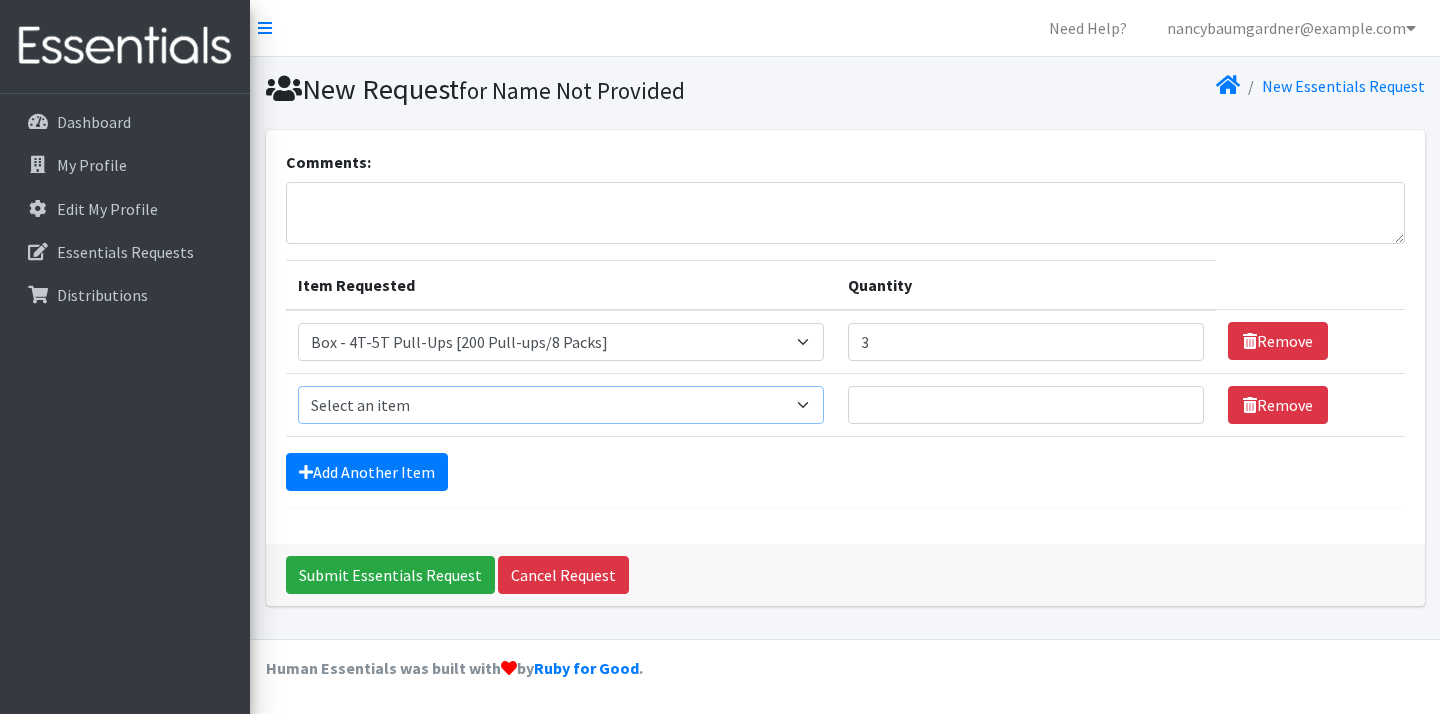 select on "14395" 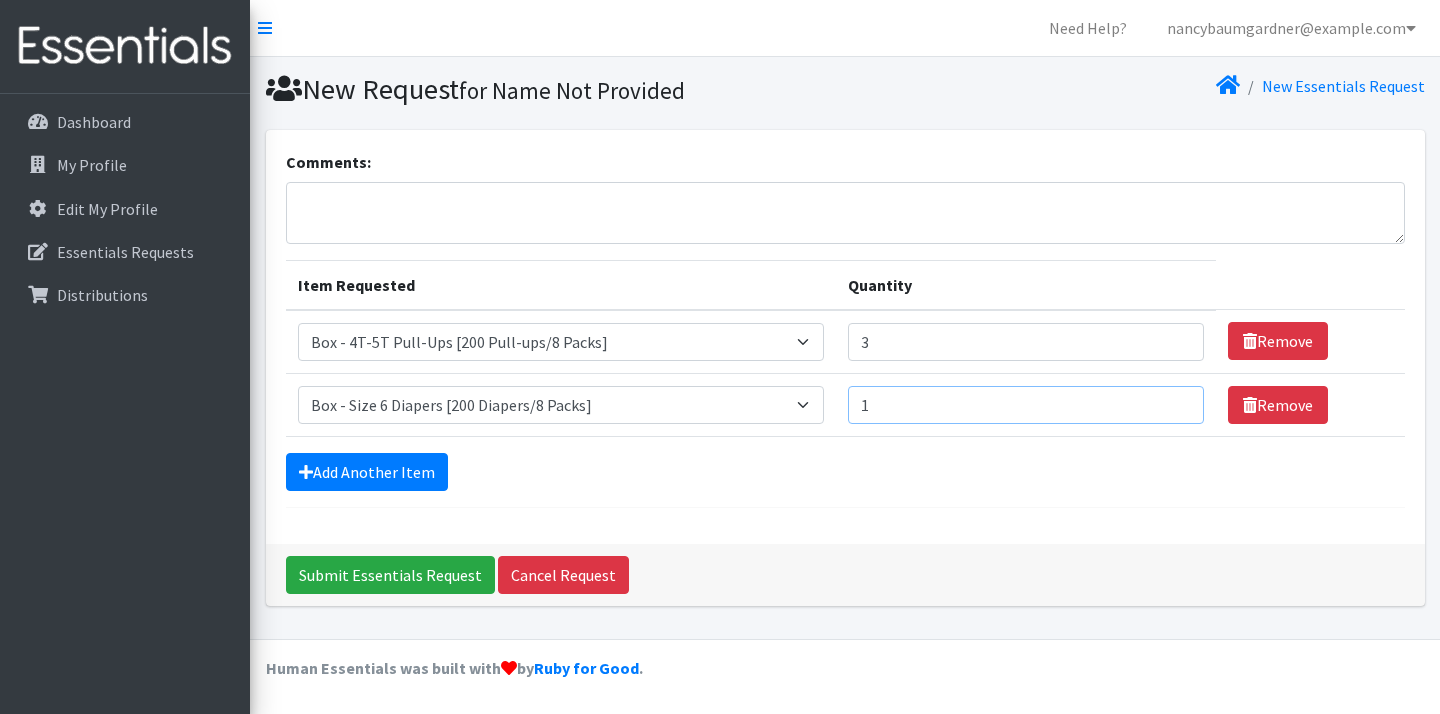 click on "1" at bounding box center (1026, 405) 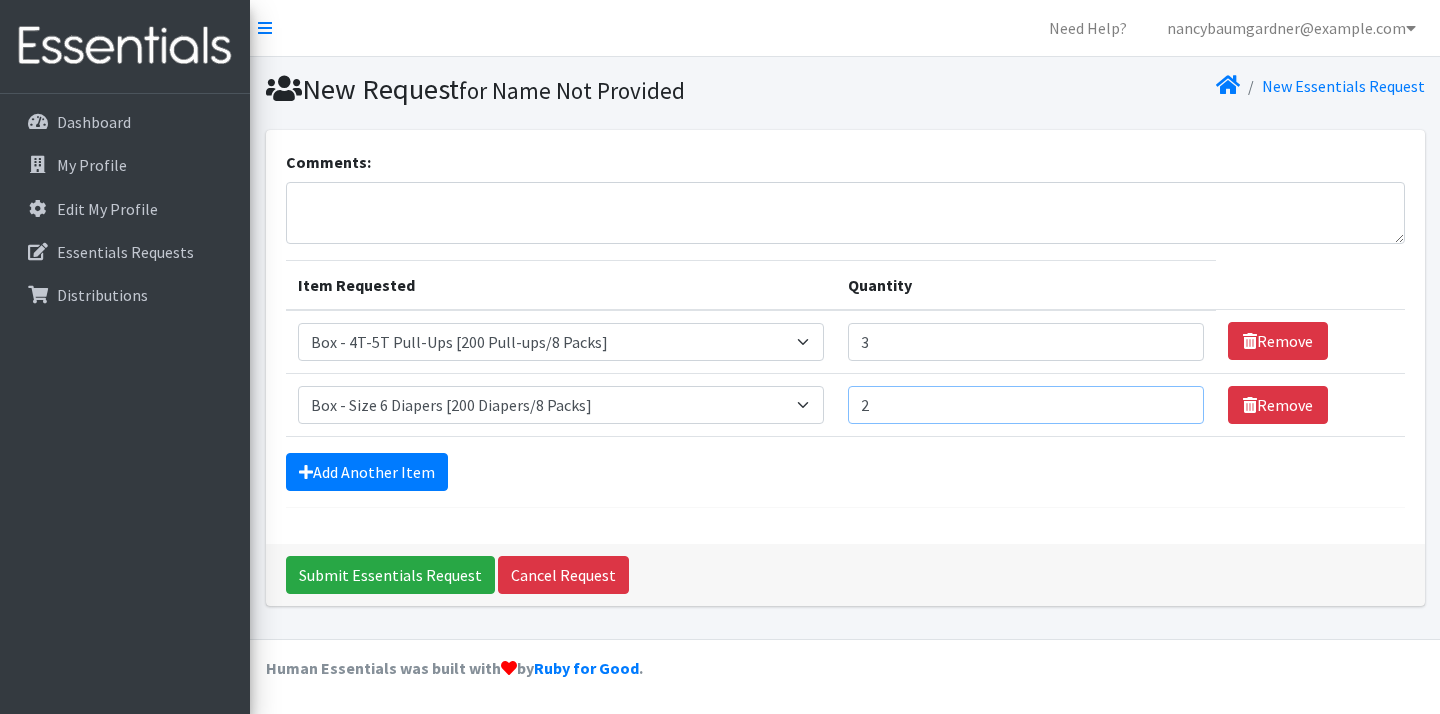 click on "2" at bounding box center [1026, 405] 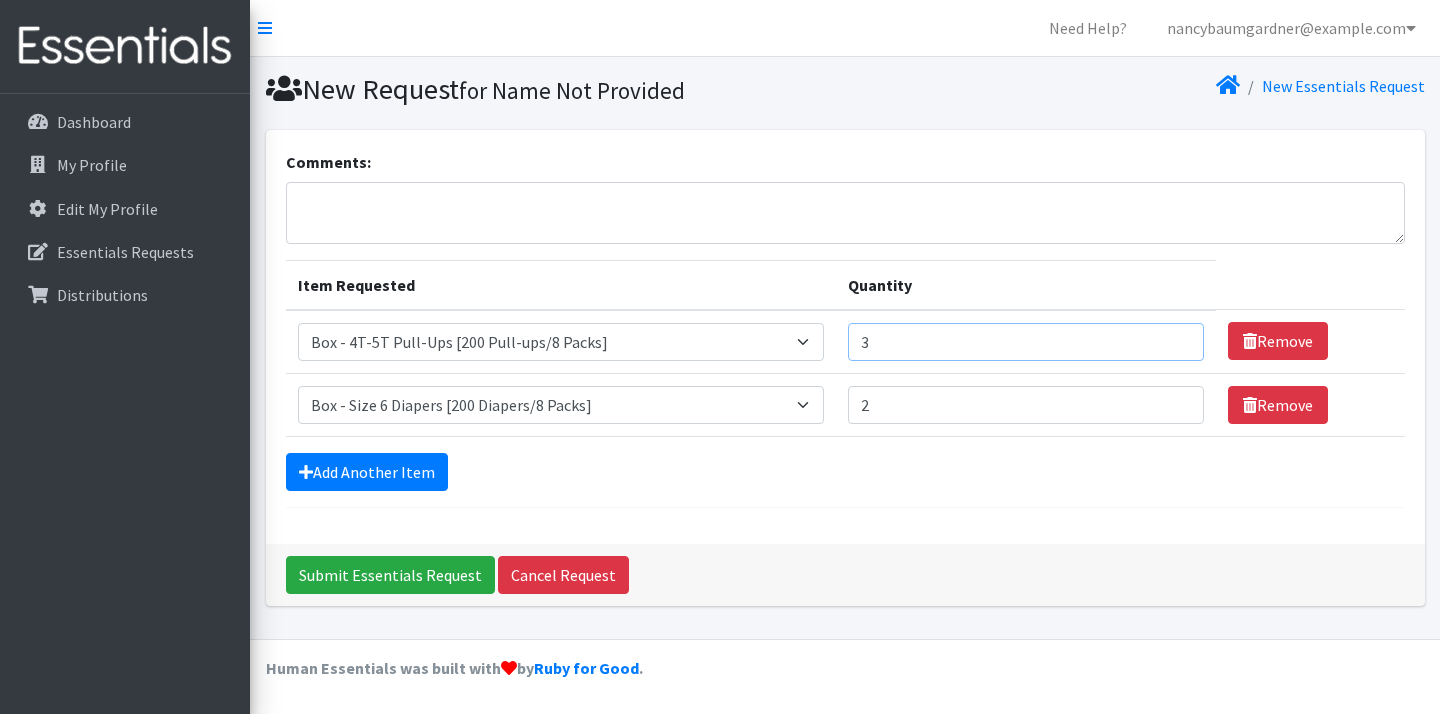 type on "2" 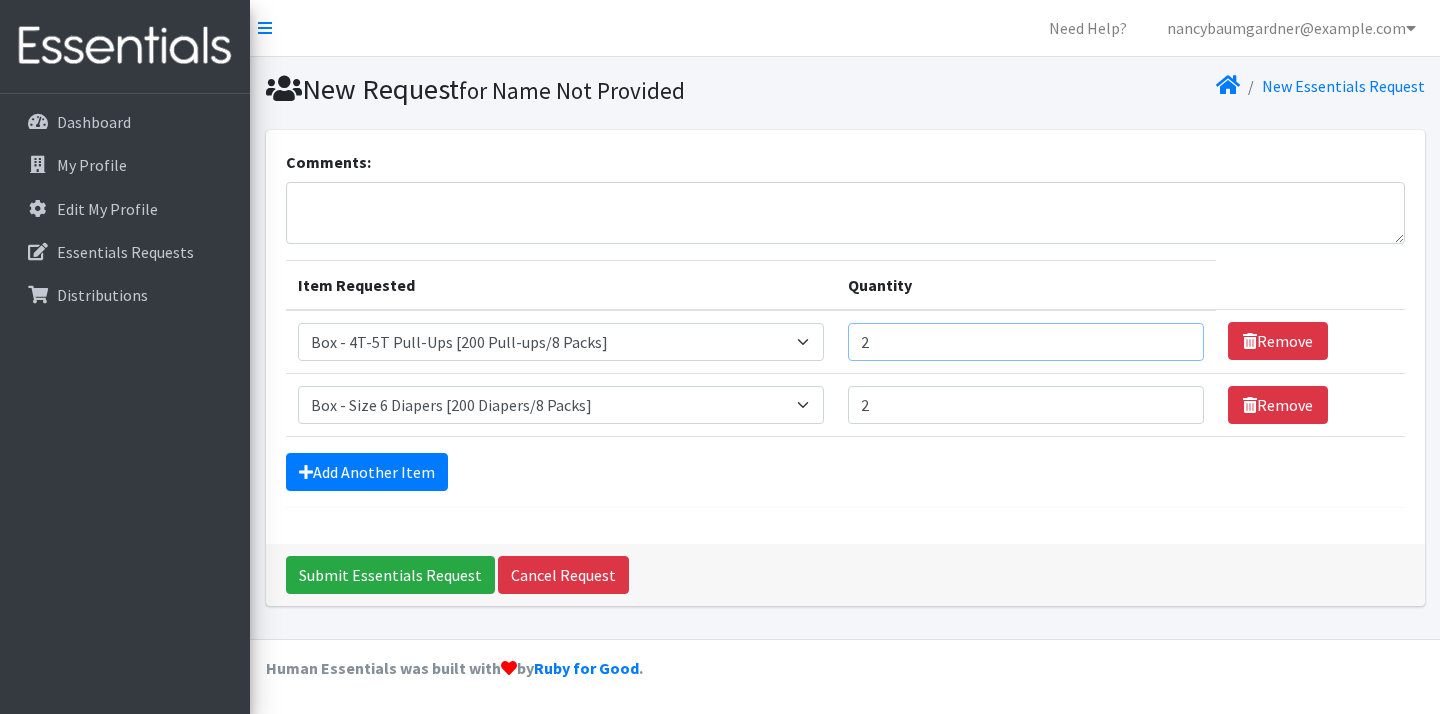 click on "2" at bounding box center (1026, 342) 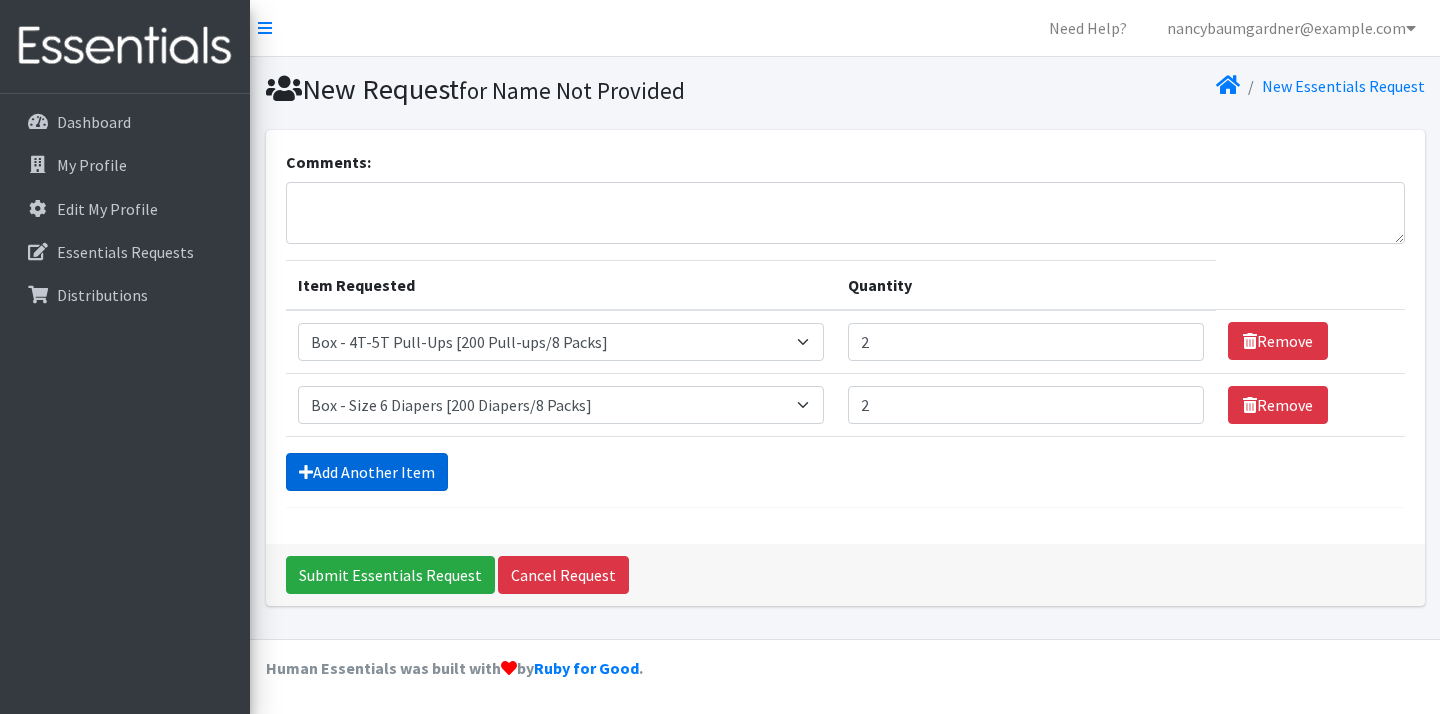 click on "Add Another Item" at bounding box center (367, 472) 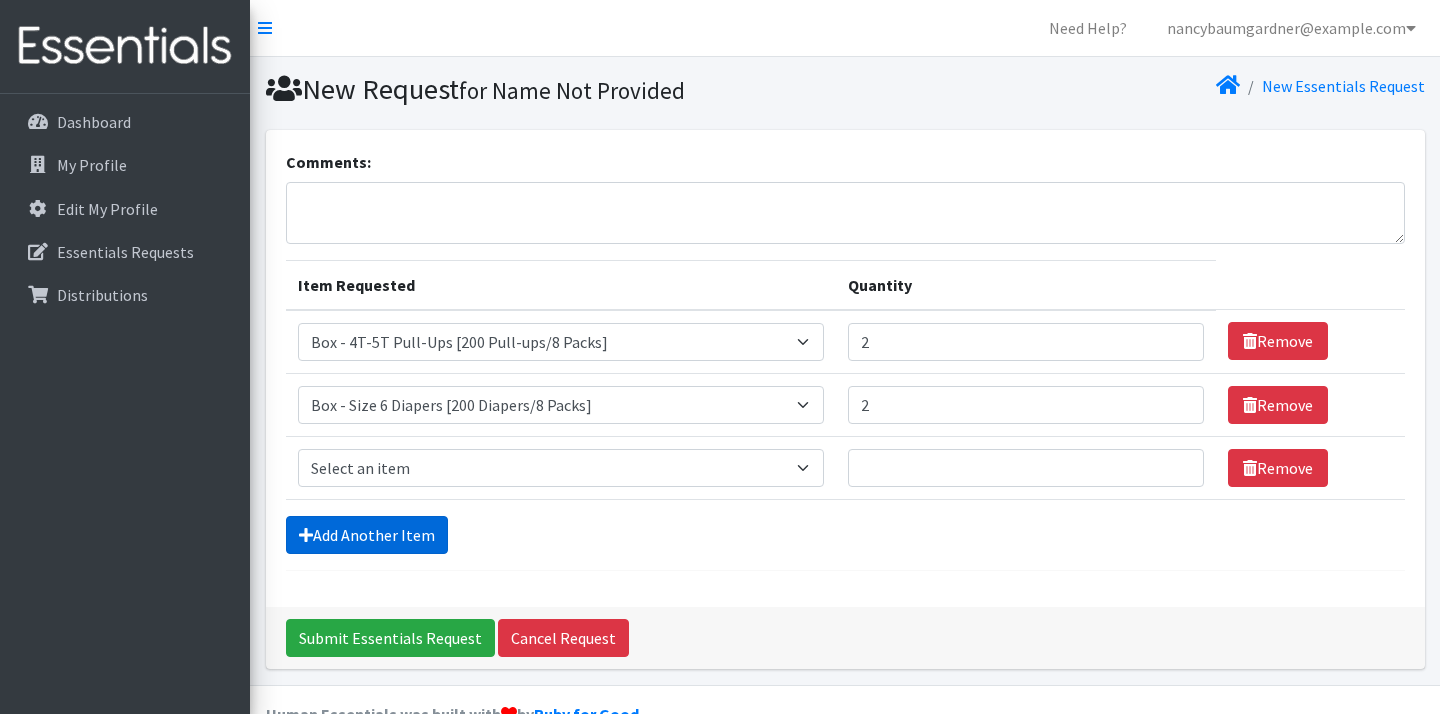 scroll, scrollTop: 45, scrollLeft: 0, axis: vertical 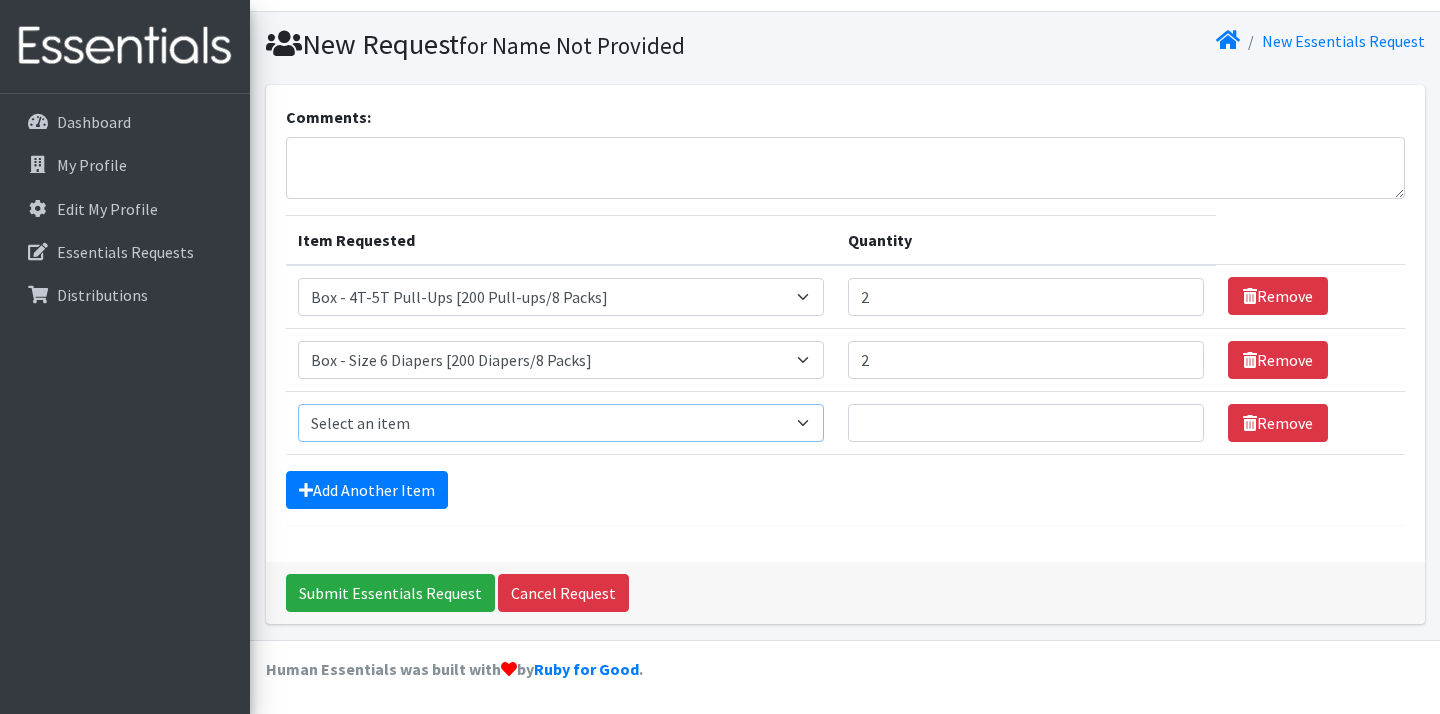 select on "14394" 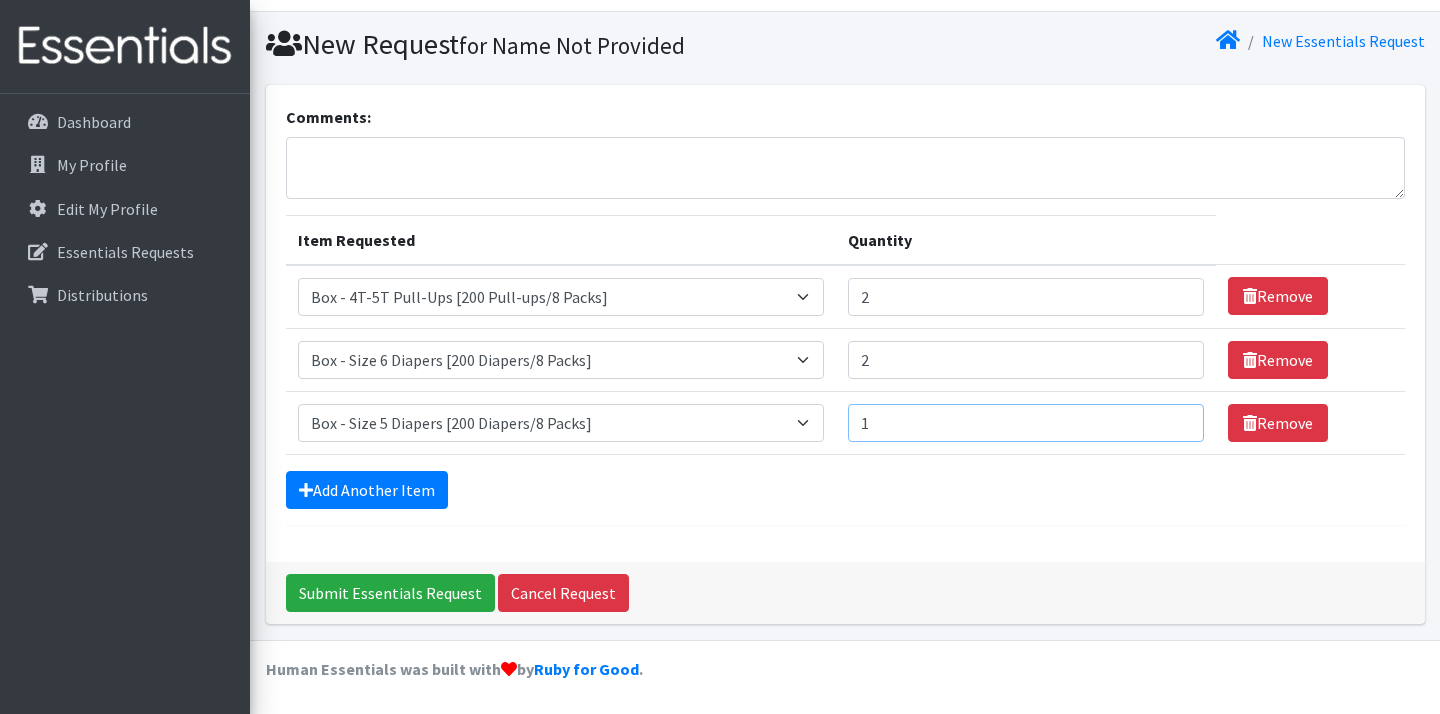 click on "1" at bounding box center (1026, 423) 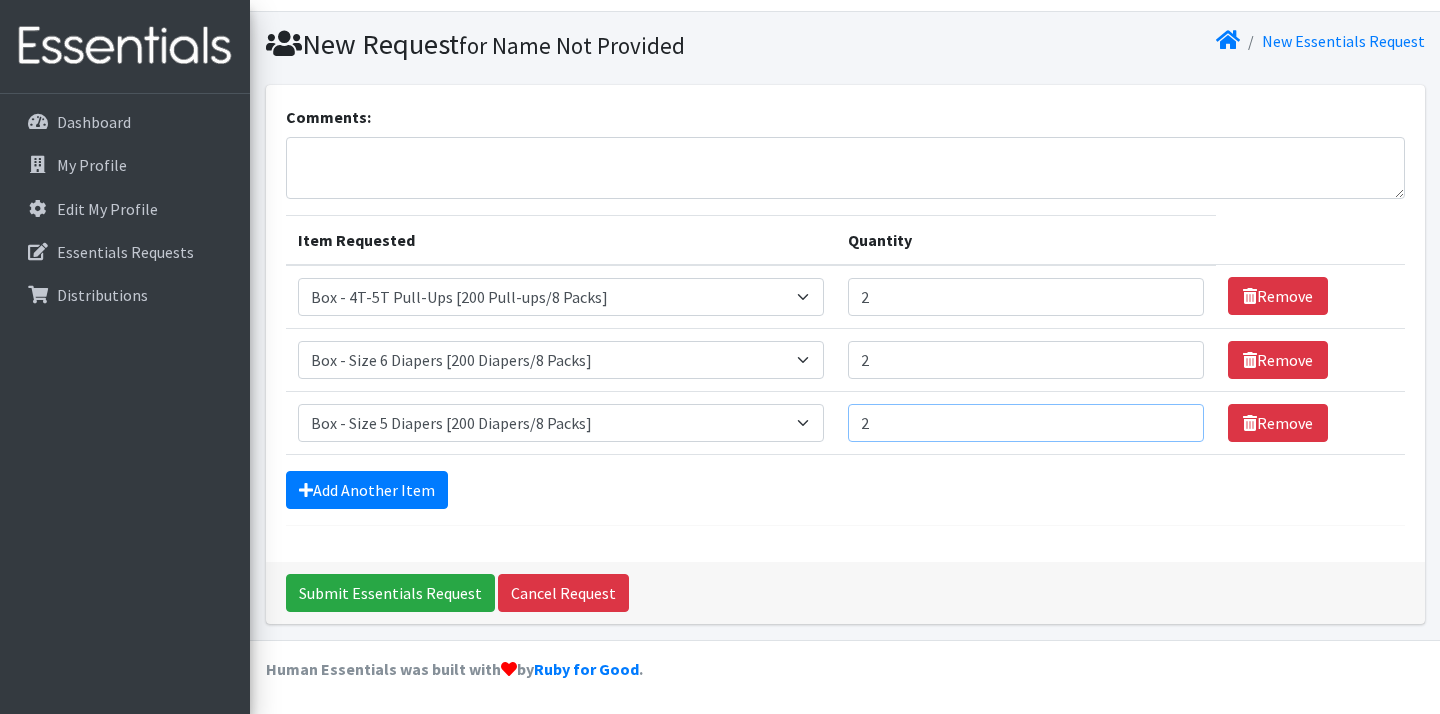 click on "2" at bounding box center (1026, 423) 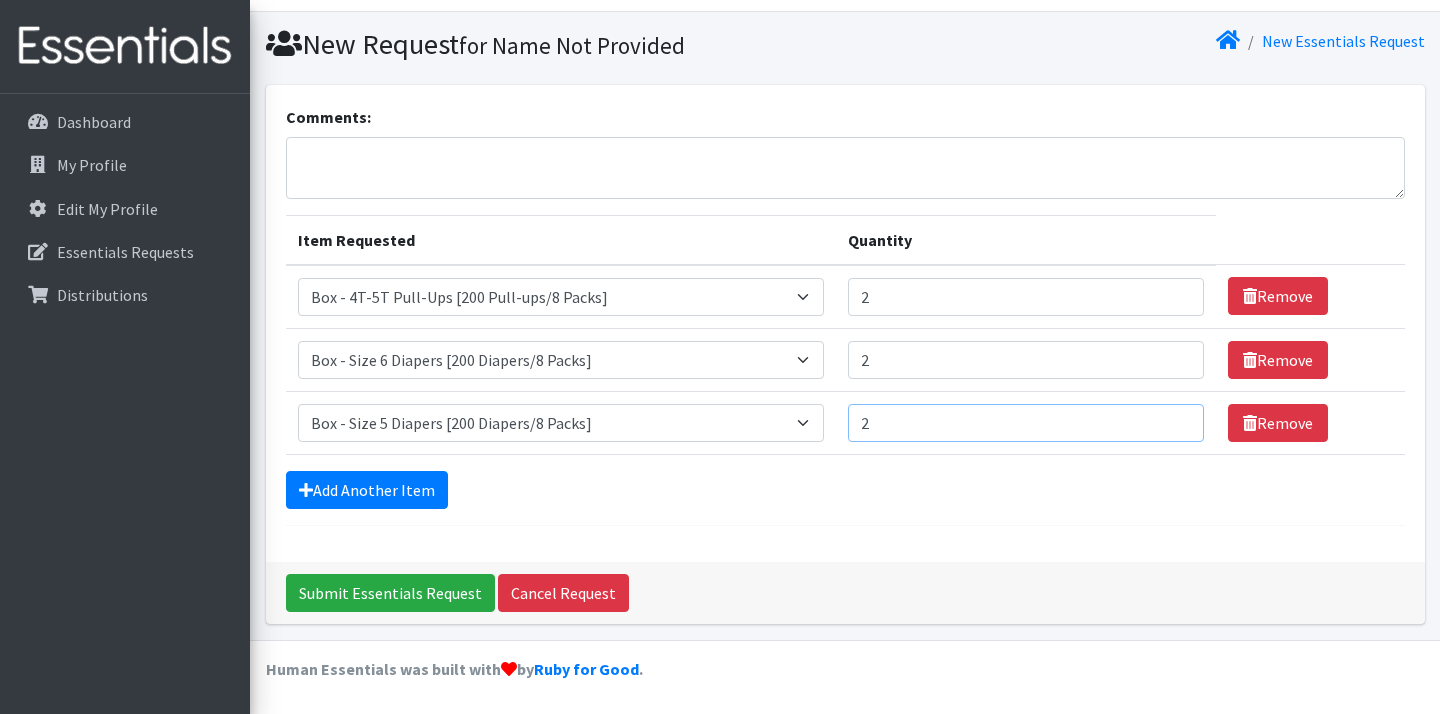 type on "3" 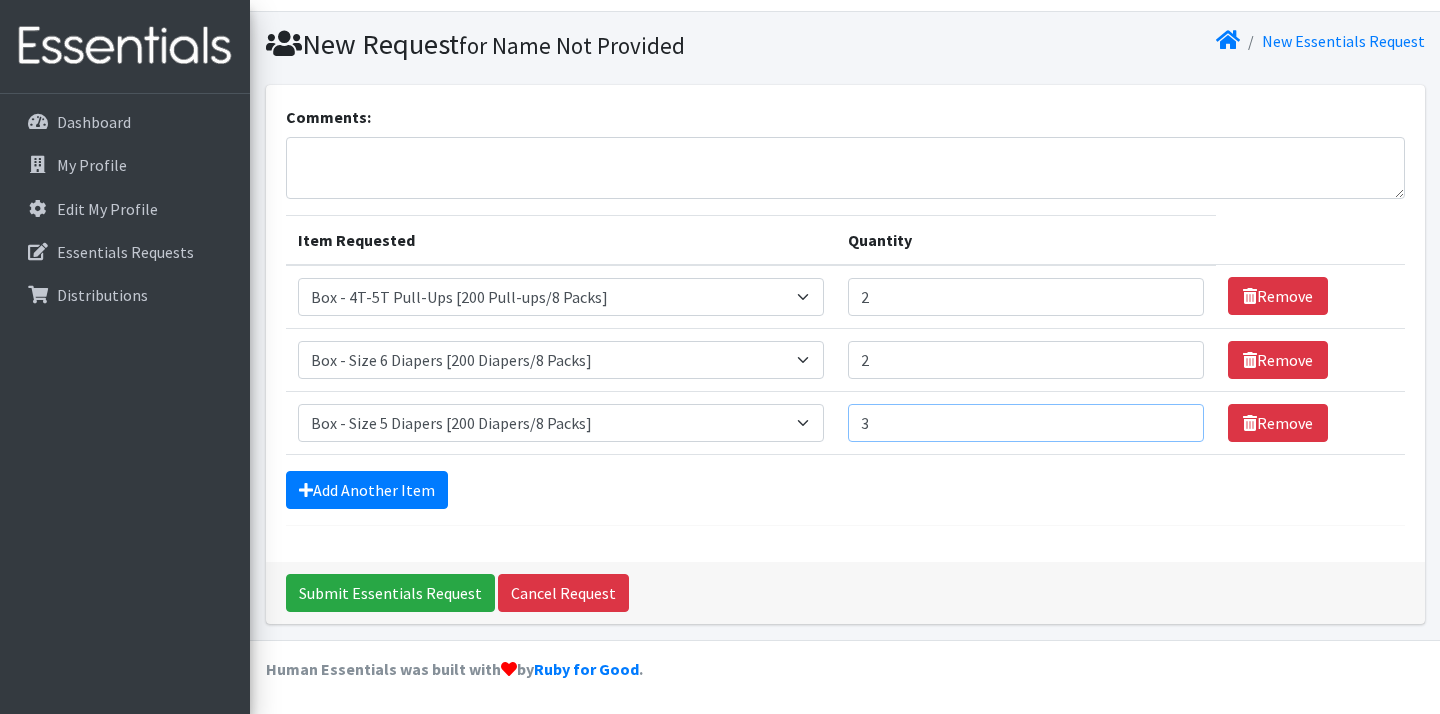 click on "3" at bounding box center (1026, 423) 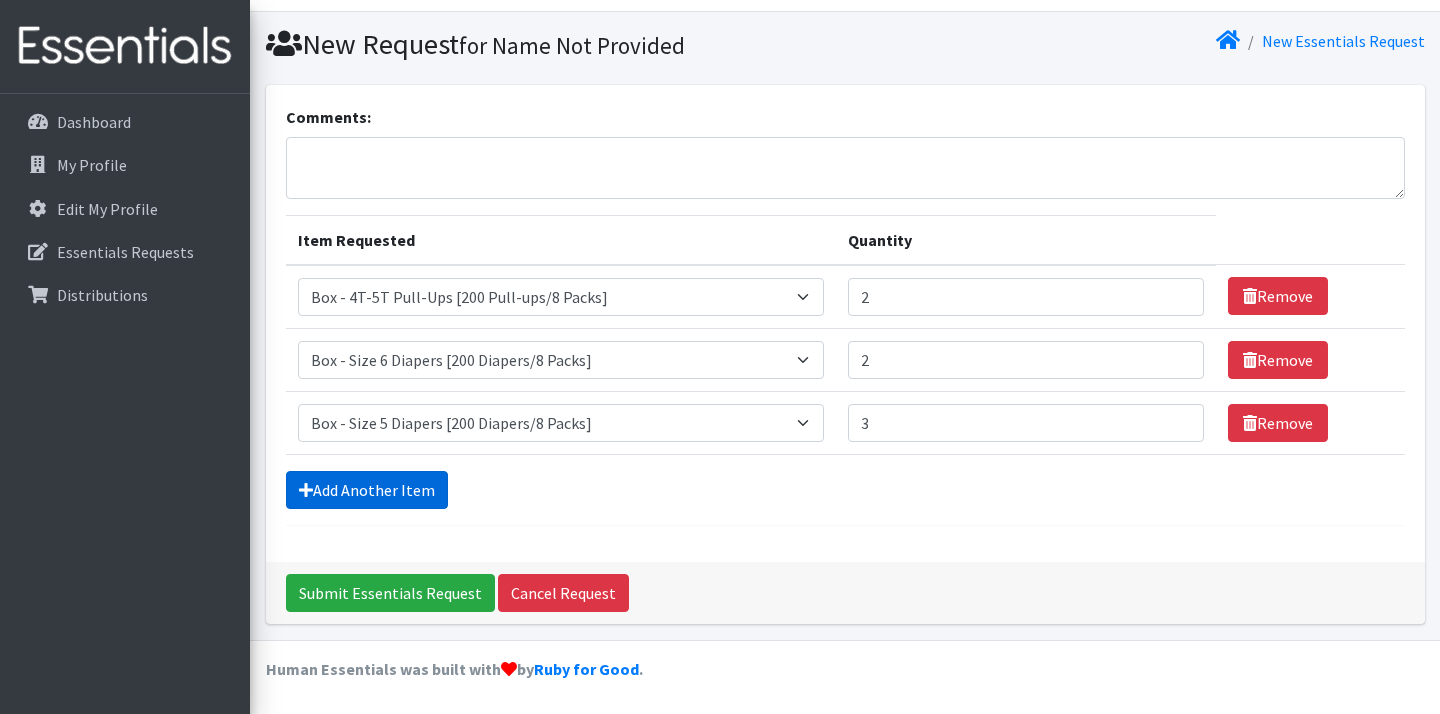 click on "Add Another Item" at bounding box center [367, 490] 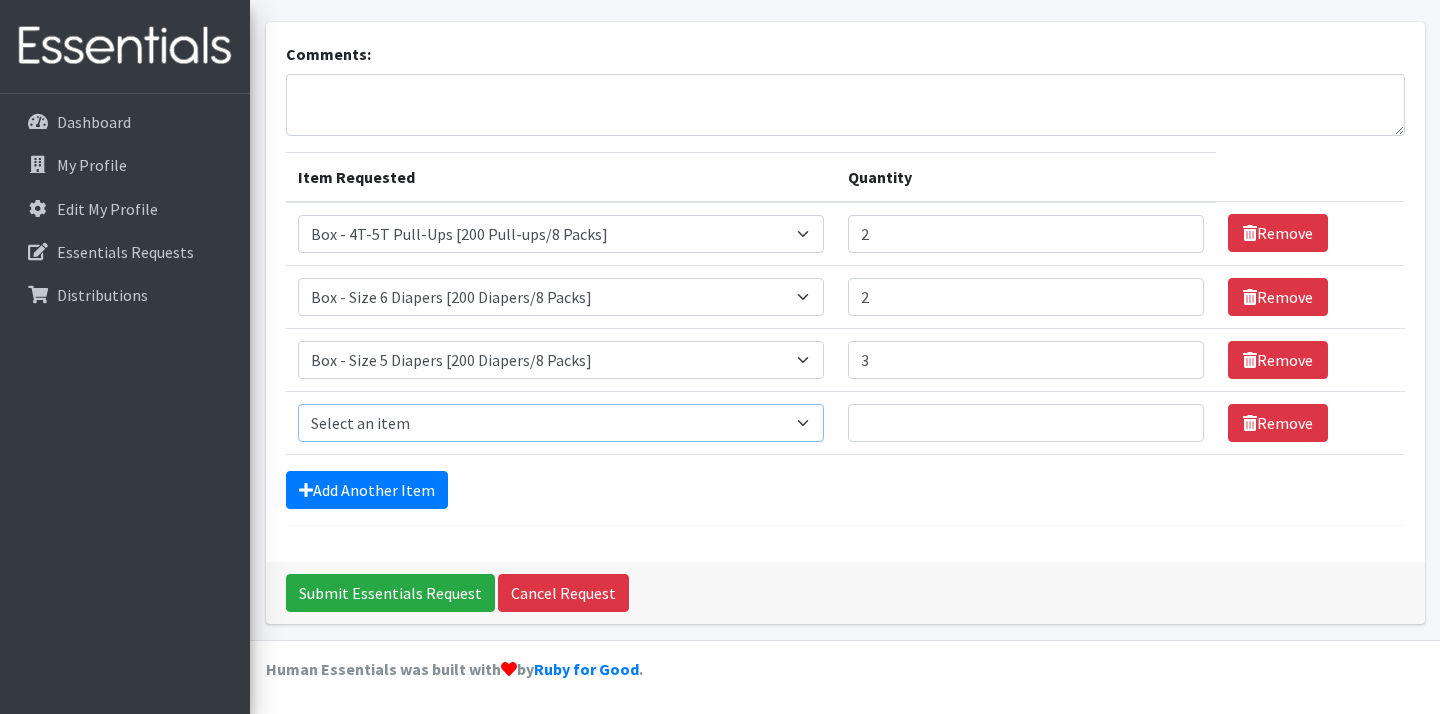 select on "14393" 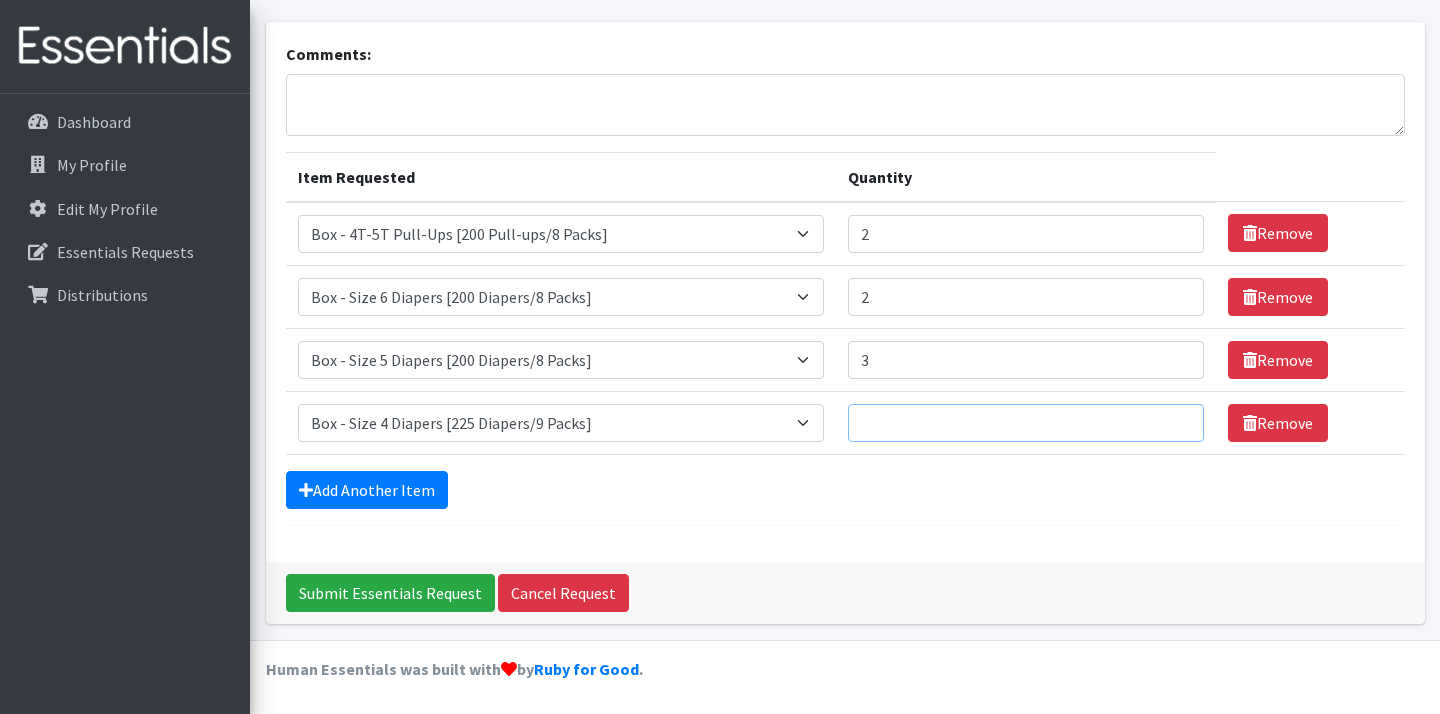 click on "Quantity" at bounding box center (1026, 423) 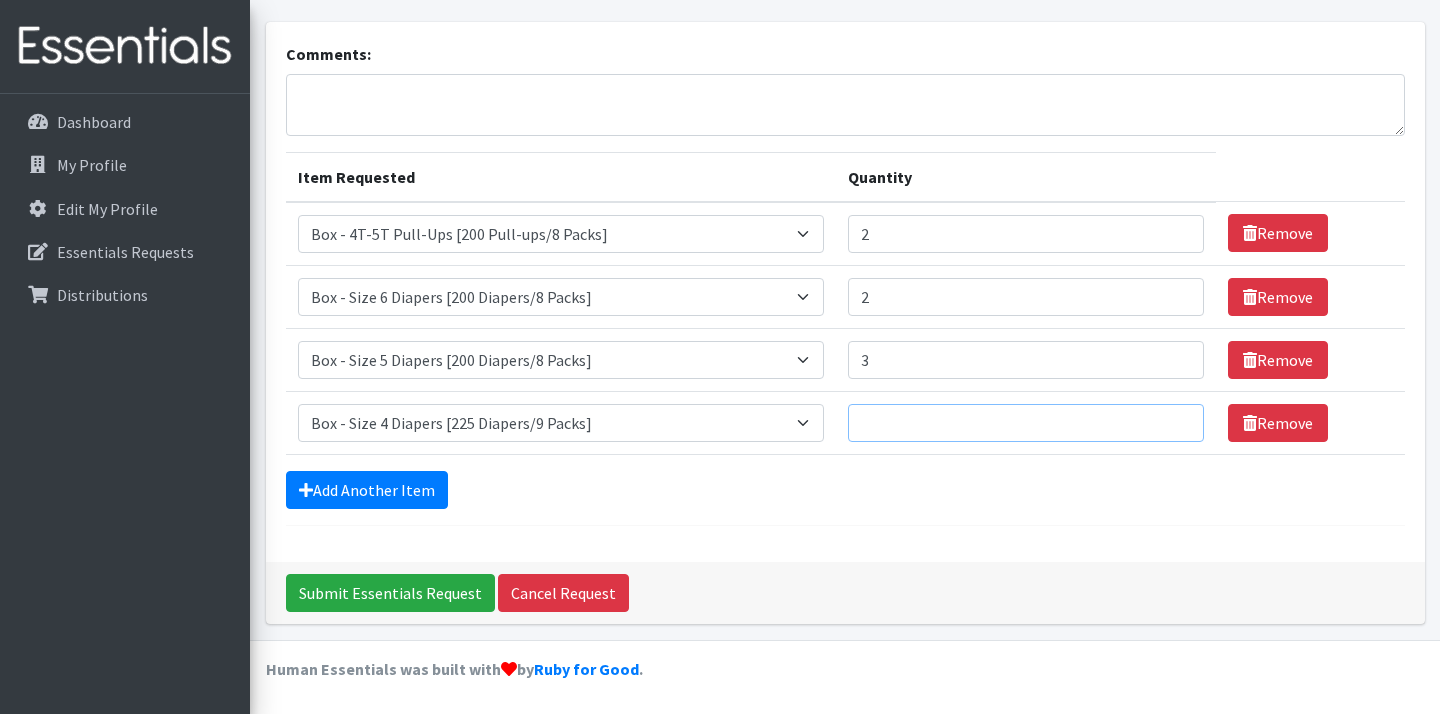 type on "1" 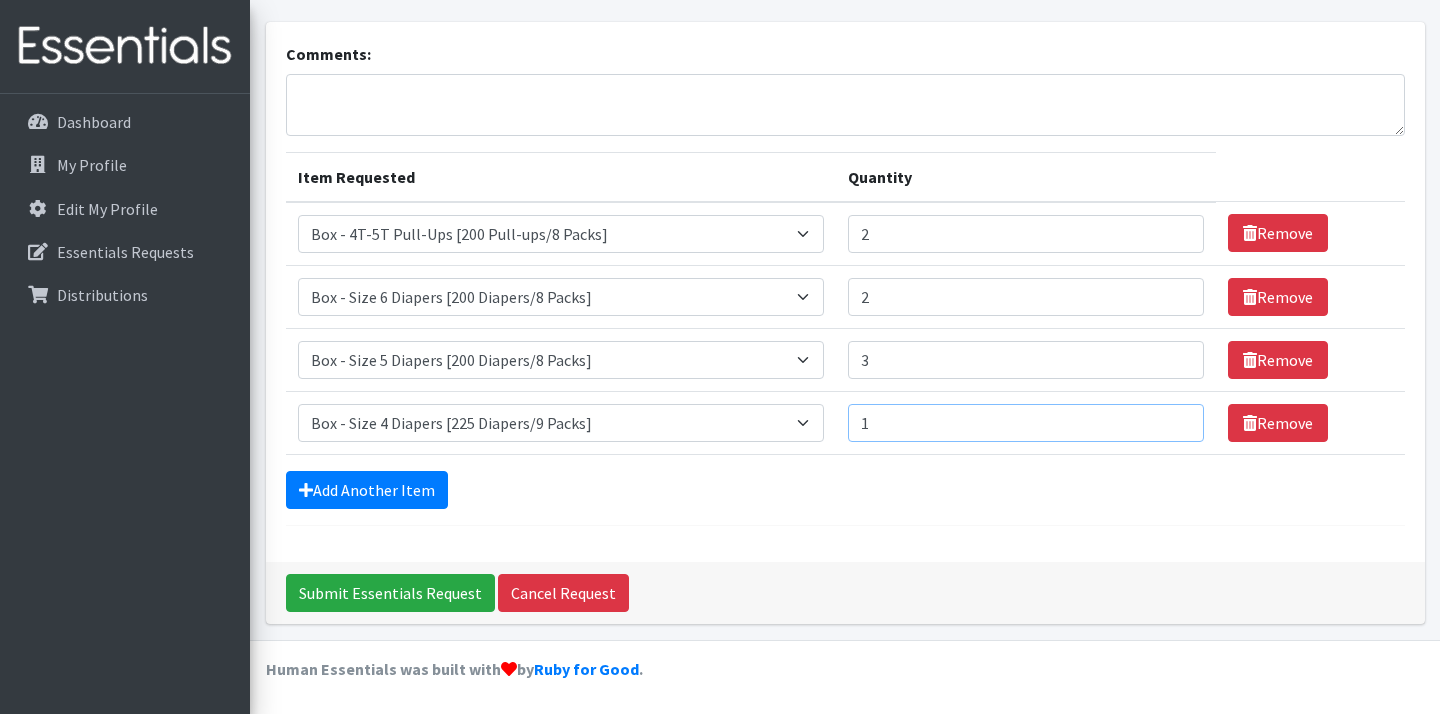 click on "1" at bounding box center [1026, 423] 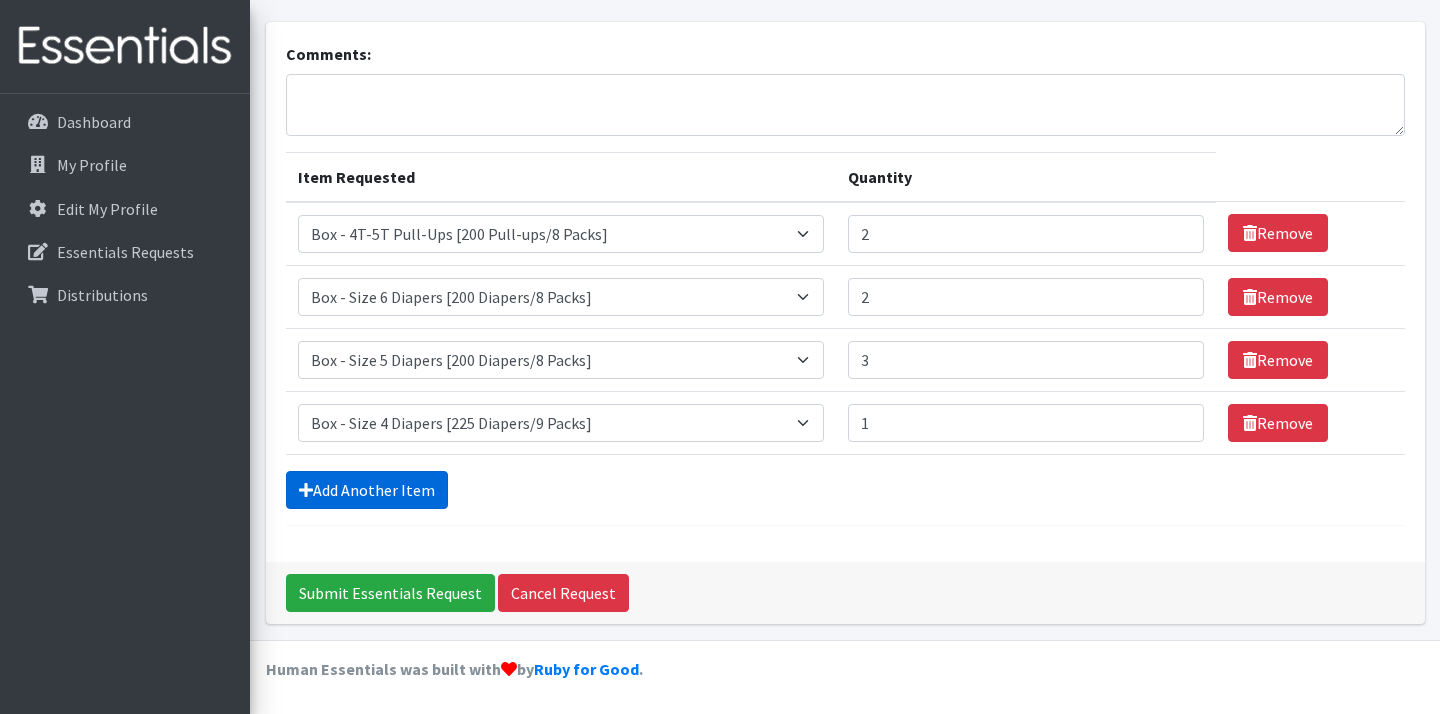 click on "Add Another Item" at bounding box center (367, 490) 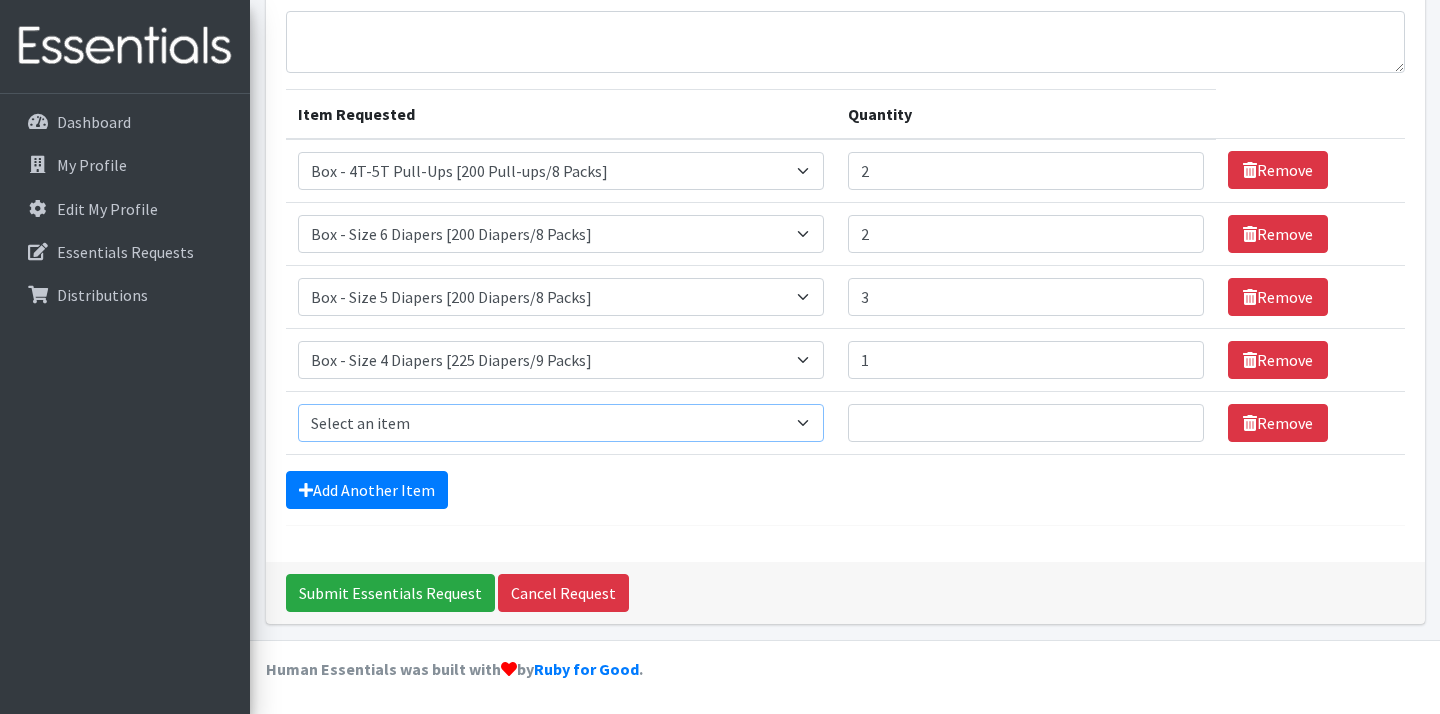 select on "9774" 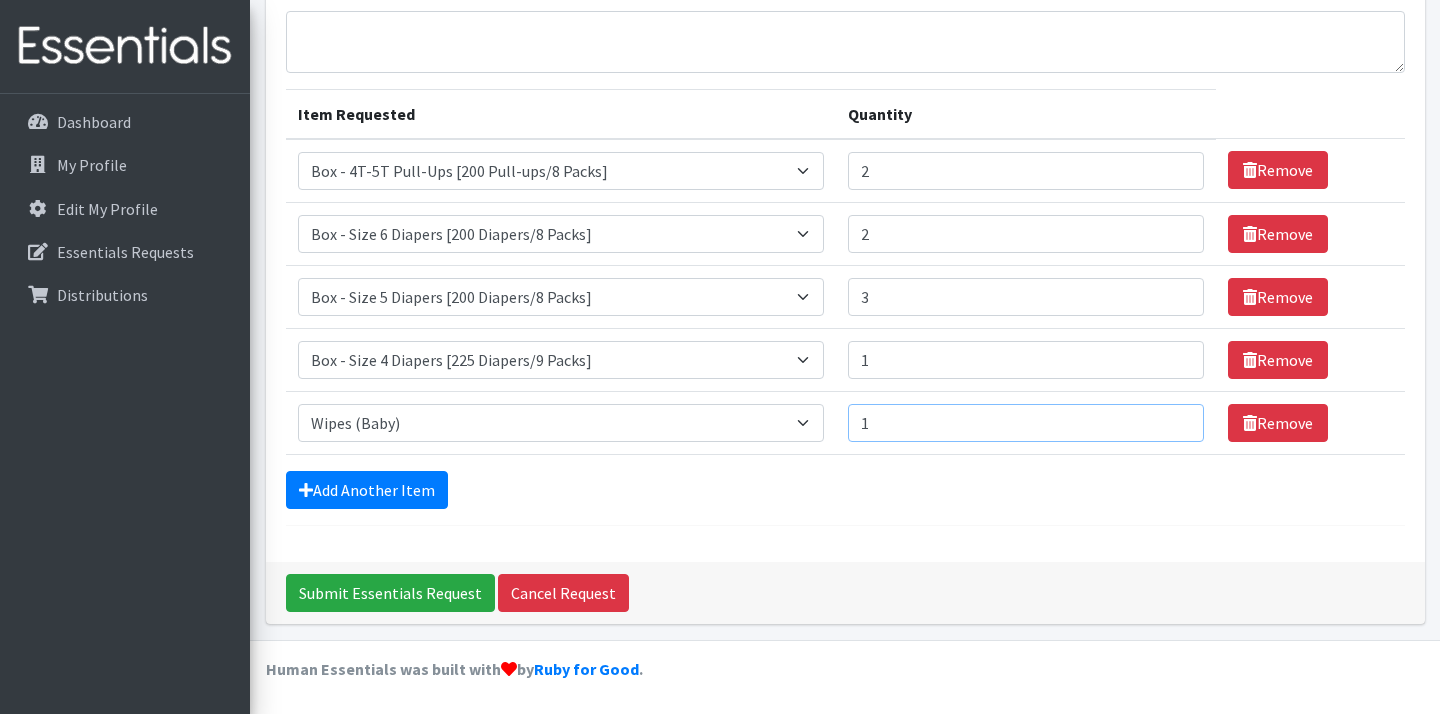 click on "1" at bounding box center (1026, 423) 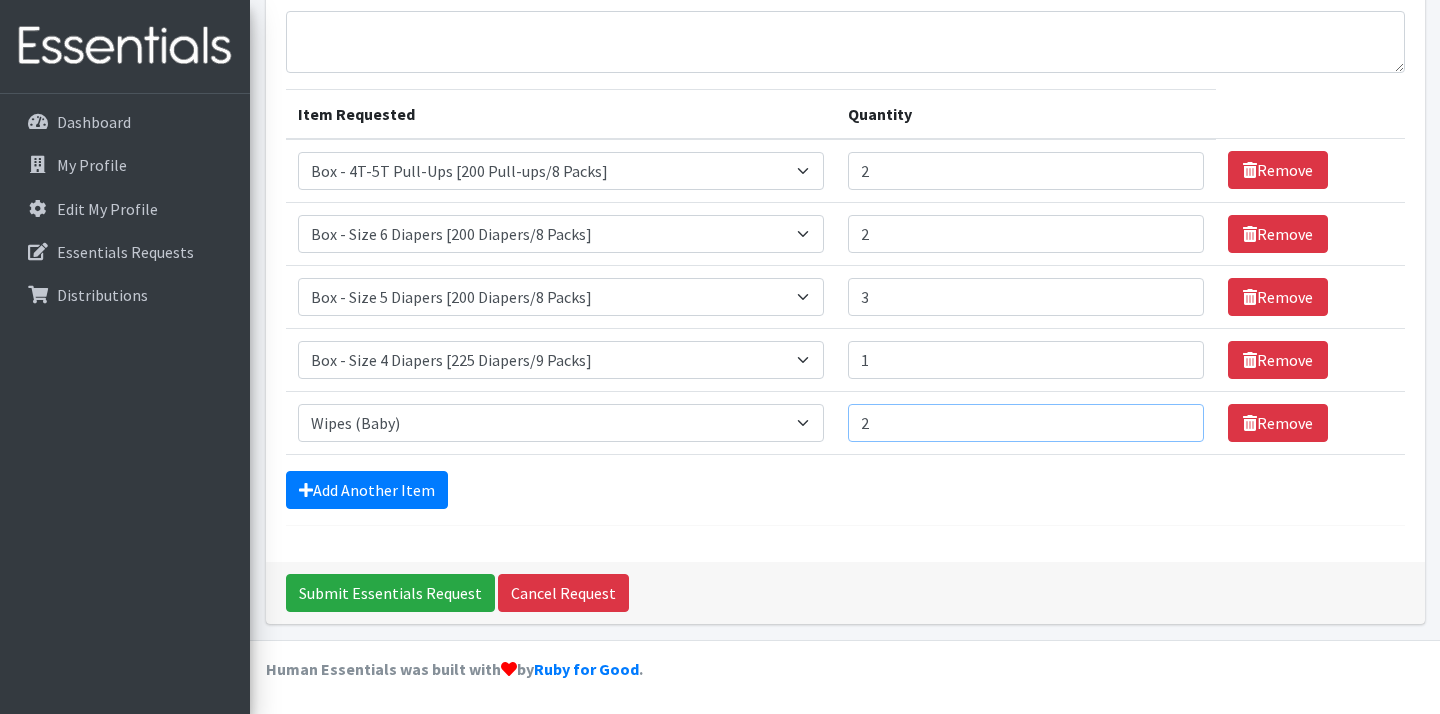click on "2" at bounding box center (1026, 423) 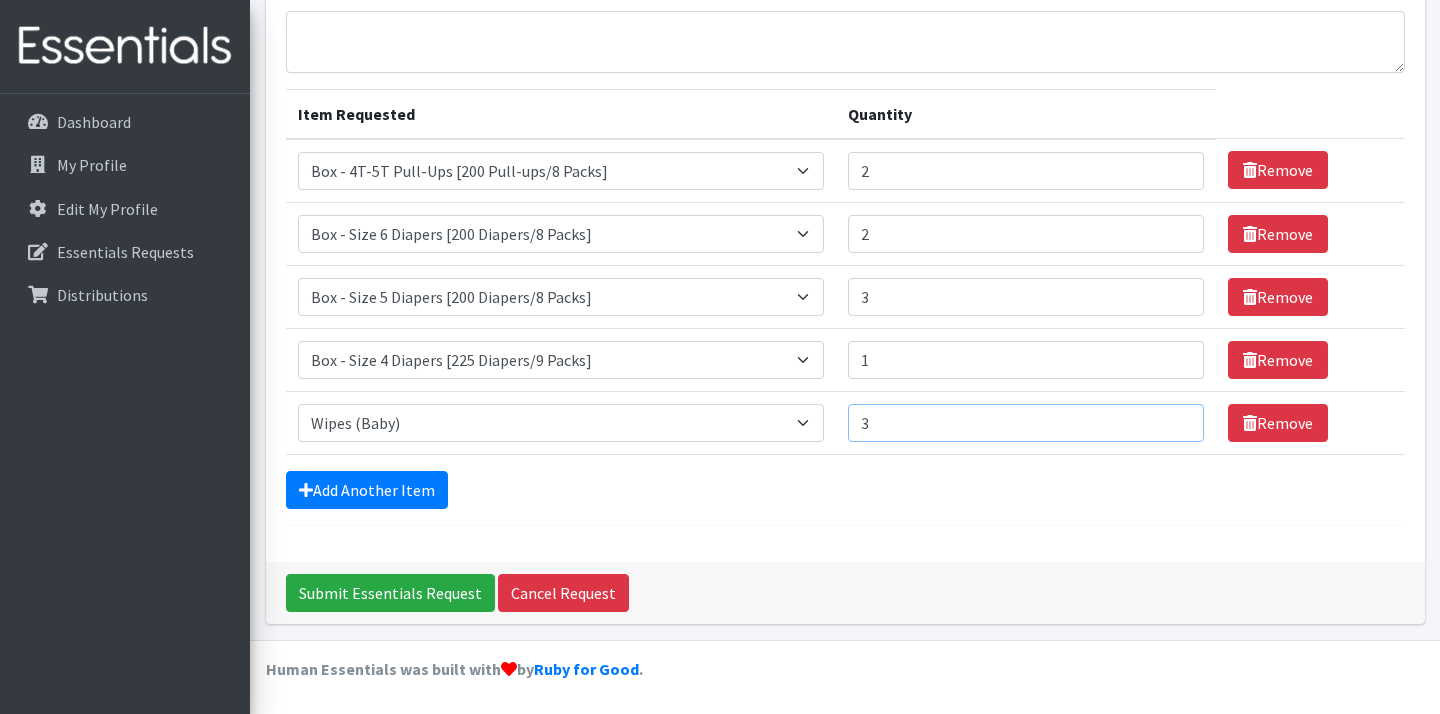 click on "3" at bounding box center (1026, 423) 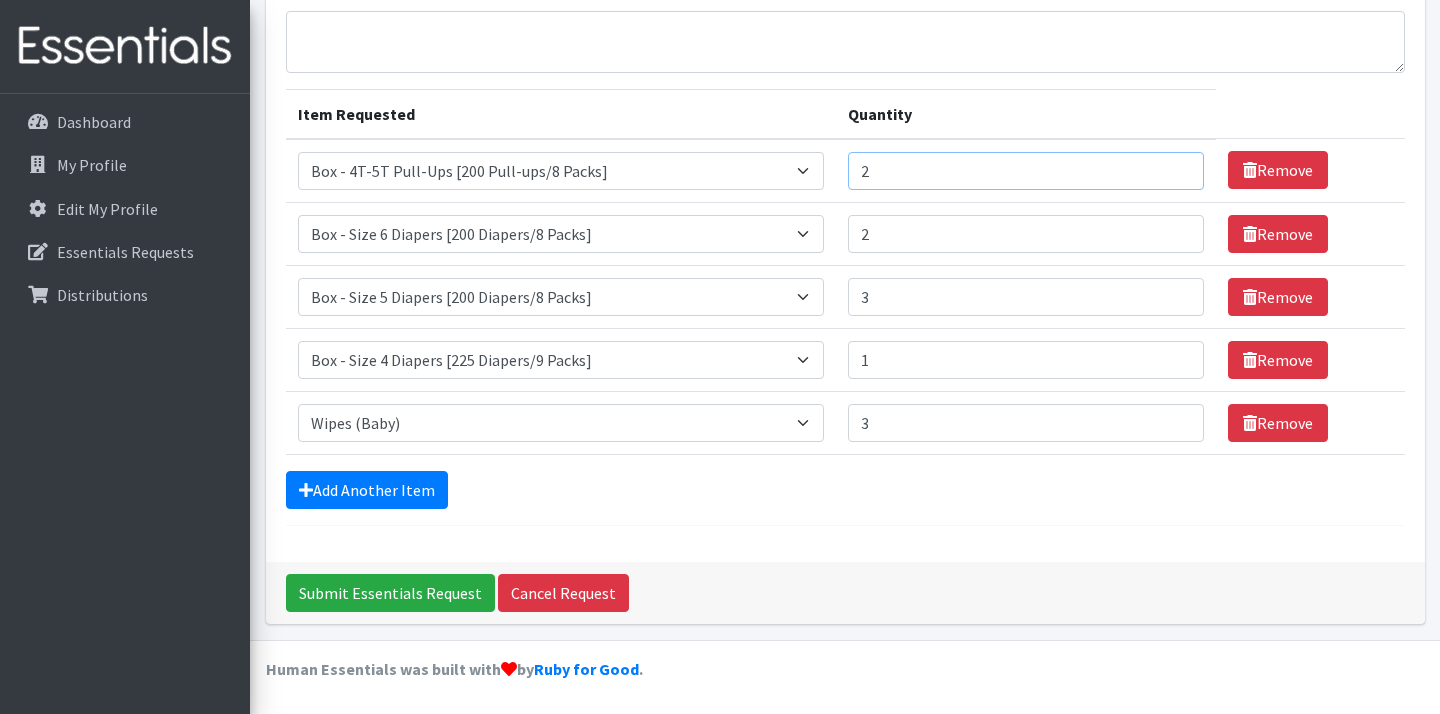 type on "3" 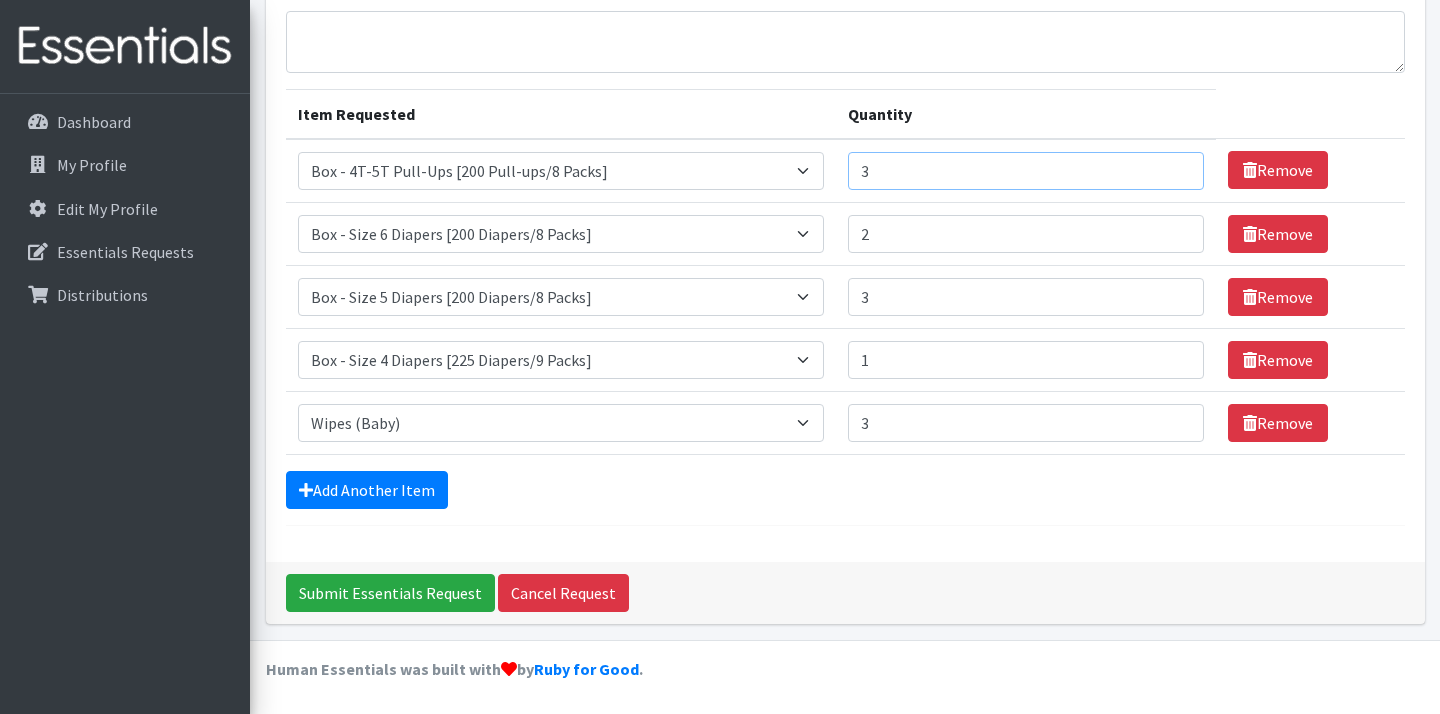 click on "3" at bounding box center [1026, 171] 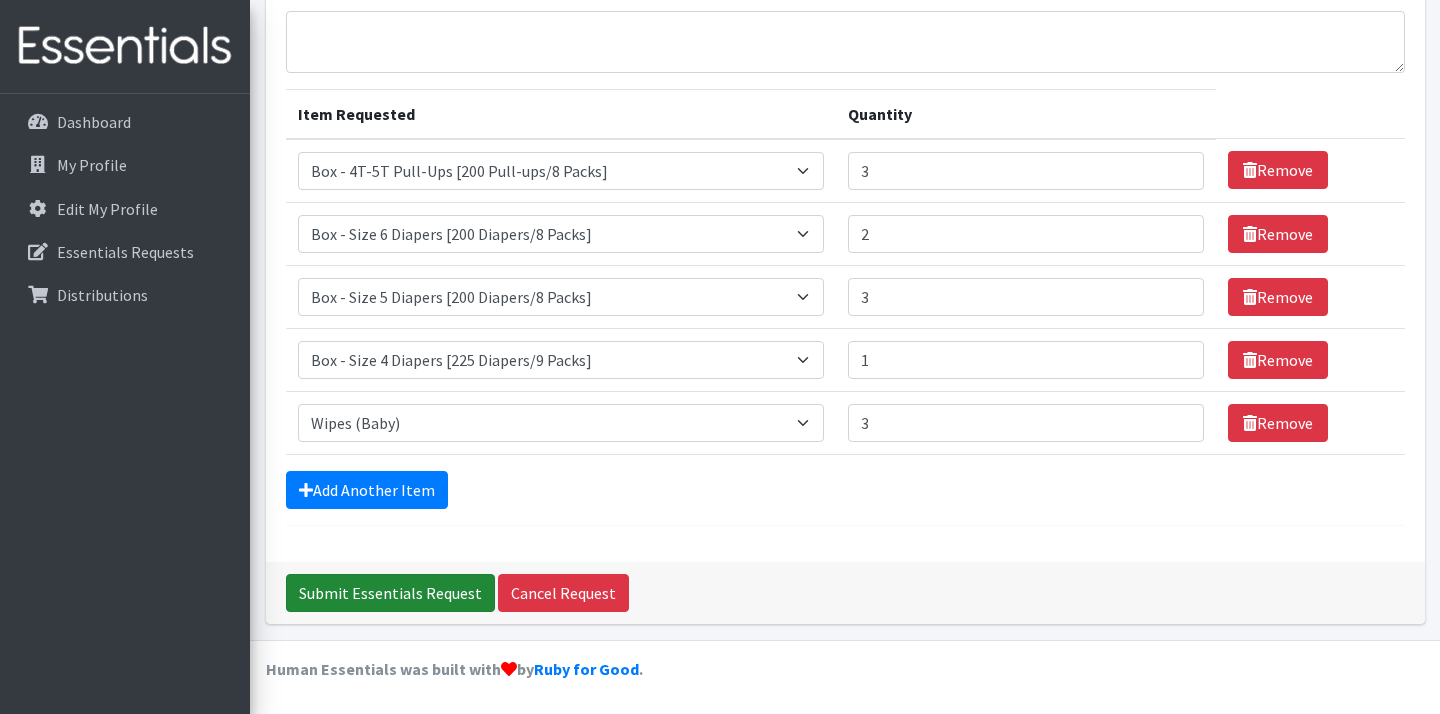 click on "Submit Essentials Request" at bounding box center (390, 593) 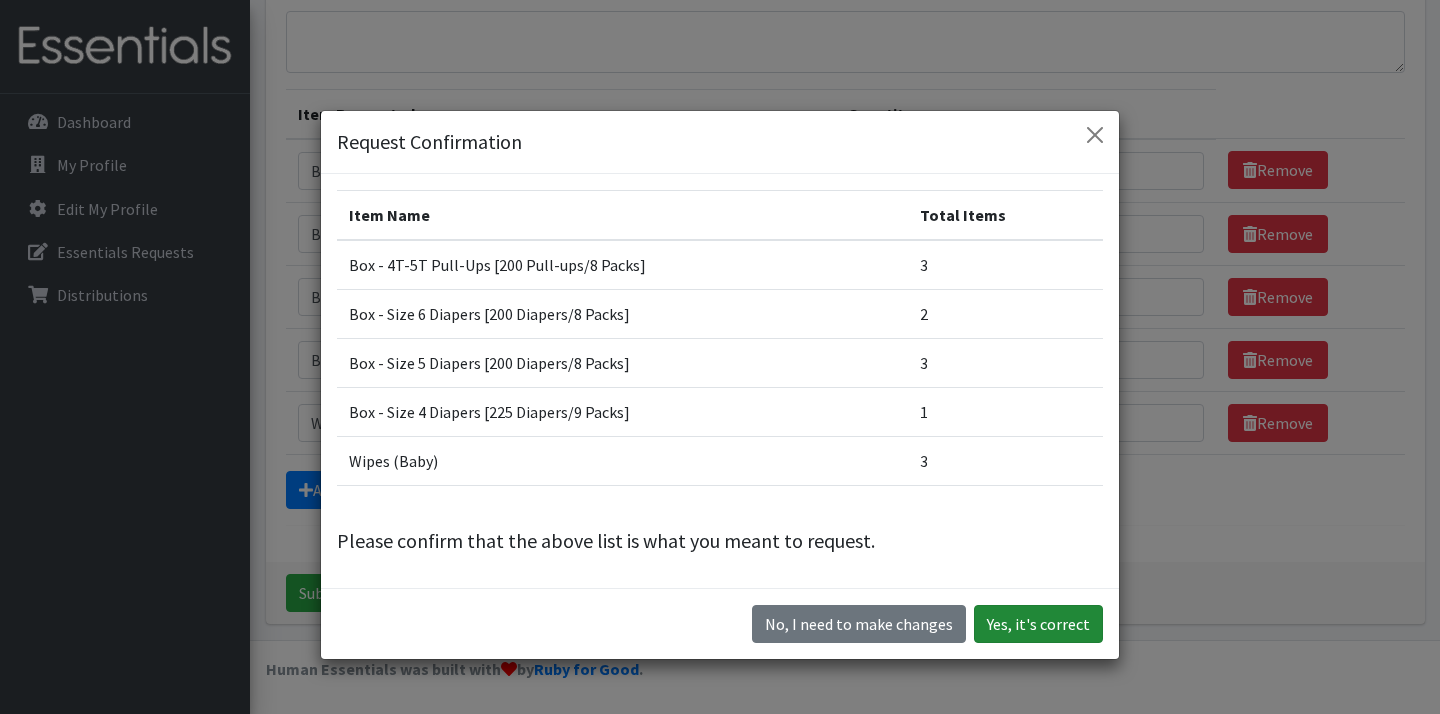 click on "Yes, it's correct" at bounding box center (1038, 624) 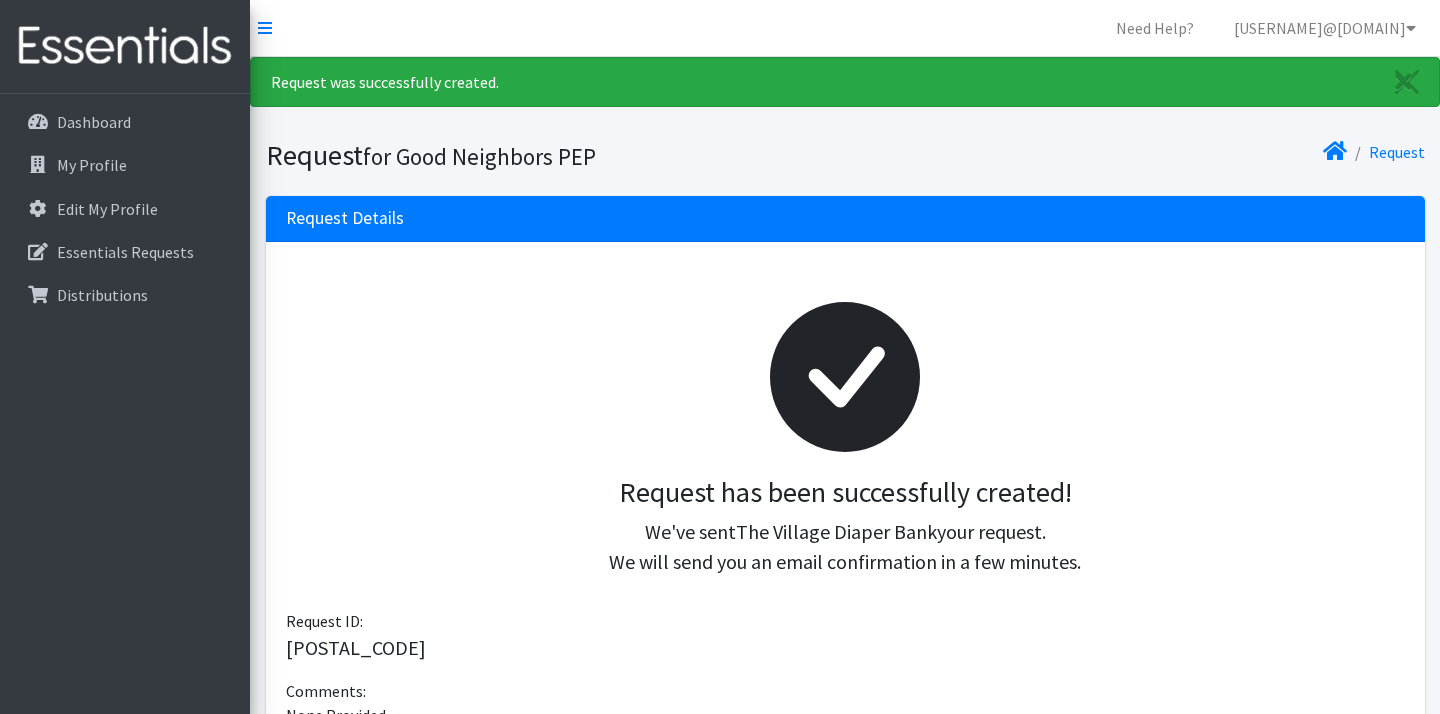 scroll, scrollTop: 0, scrollLeft: 0, axis: both 